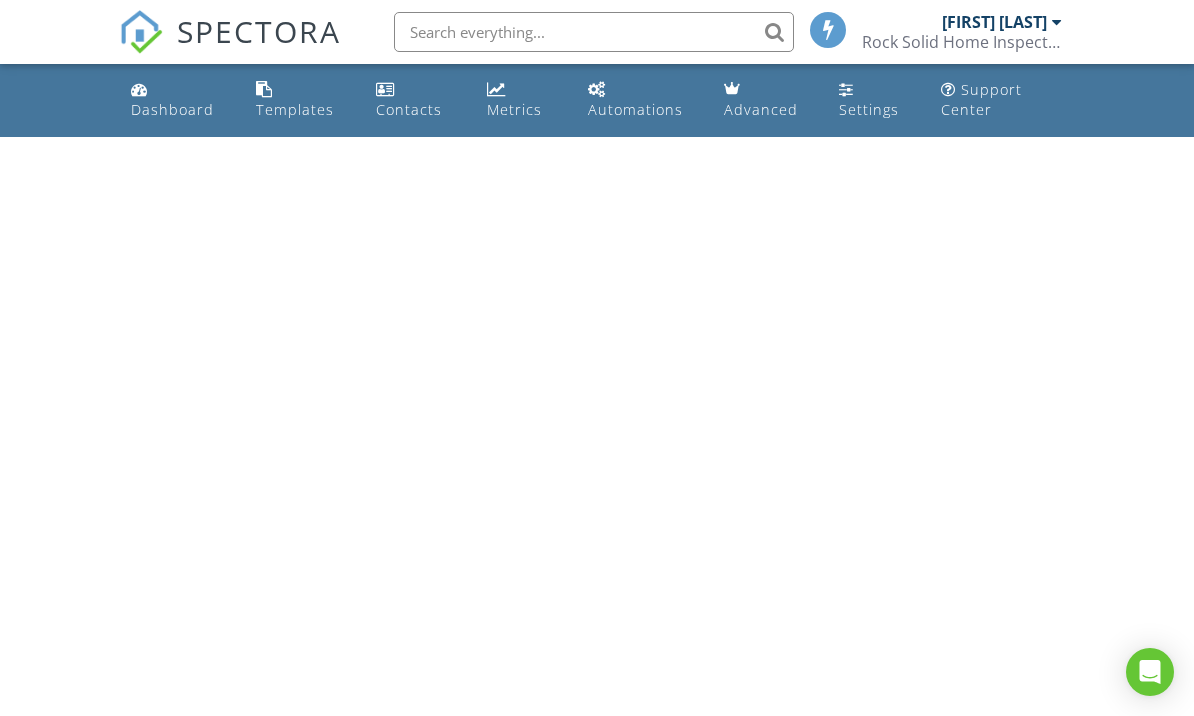 scroll, scrollTop: 0, scrollLeft: 0, axis: both 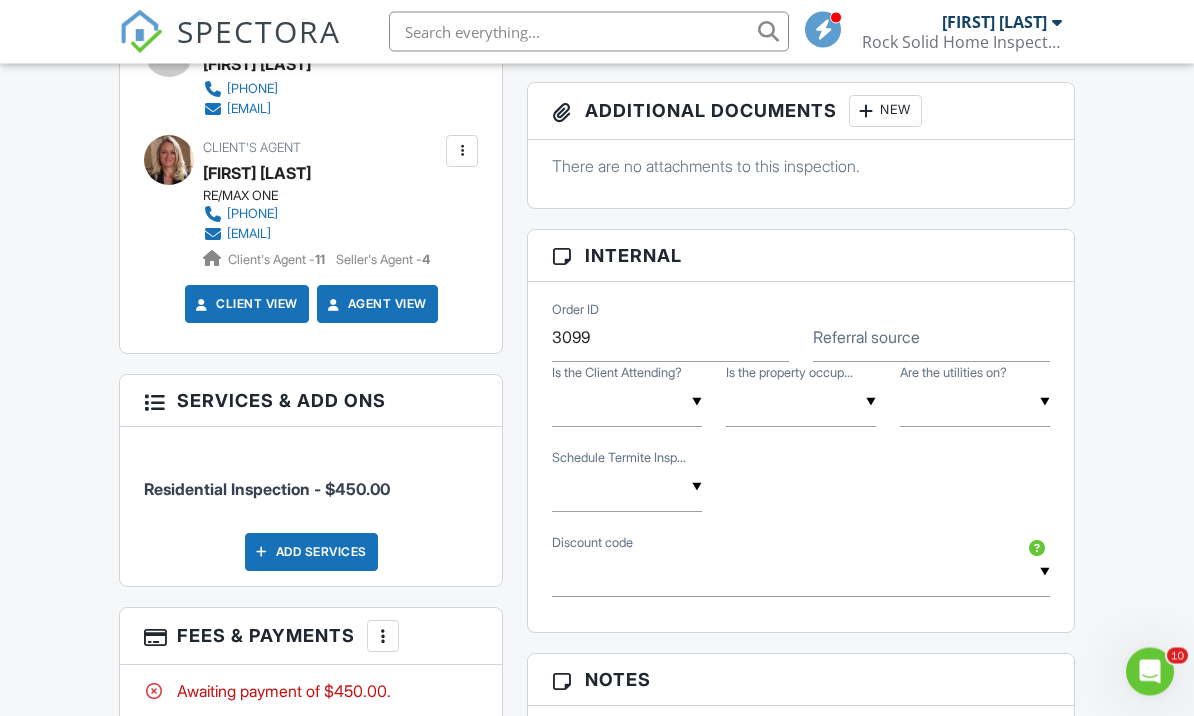 click on "Add Services" at bounding box center (311, 553) 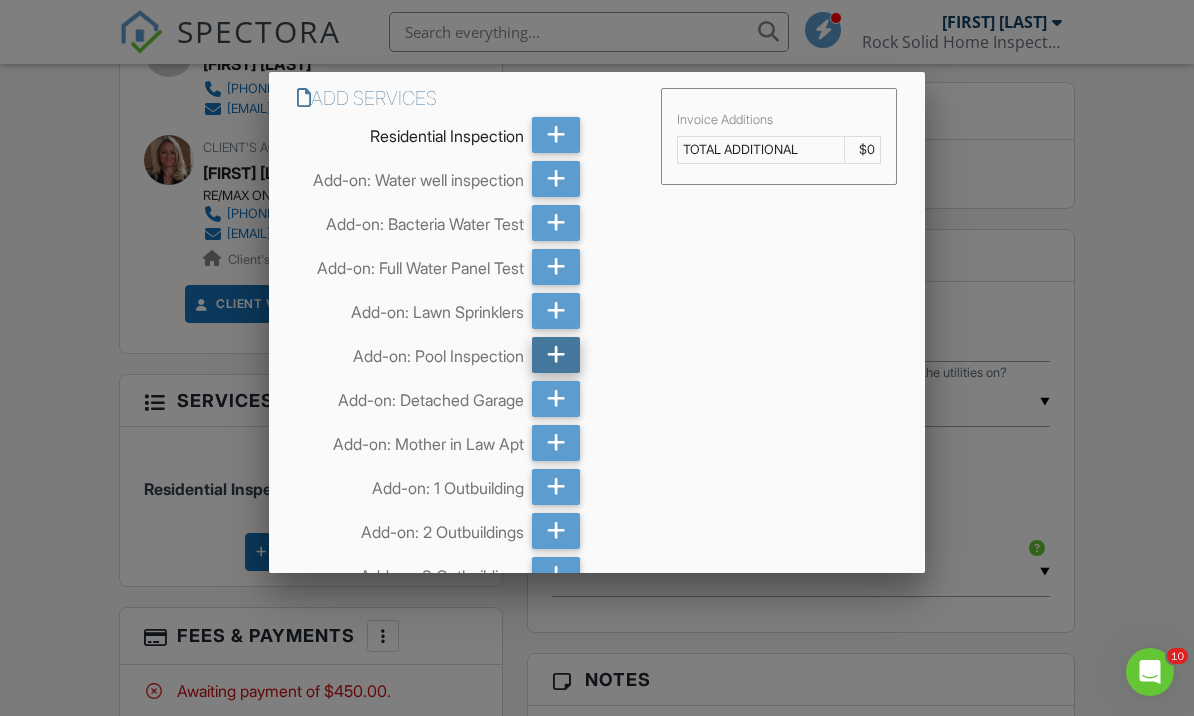 click at bounding box center [556, 355] 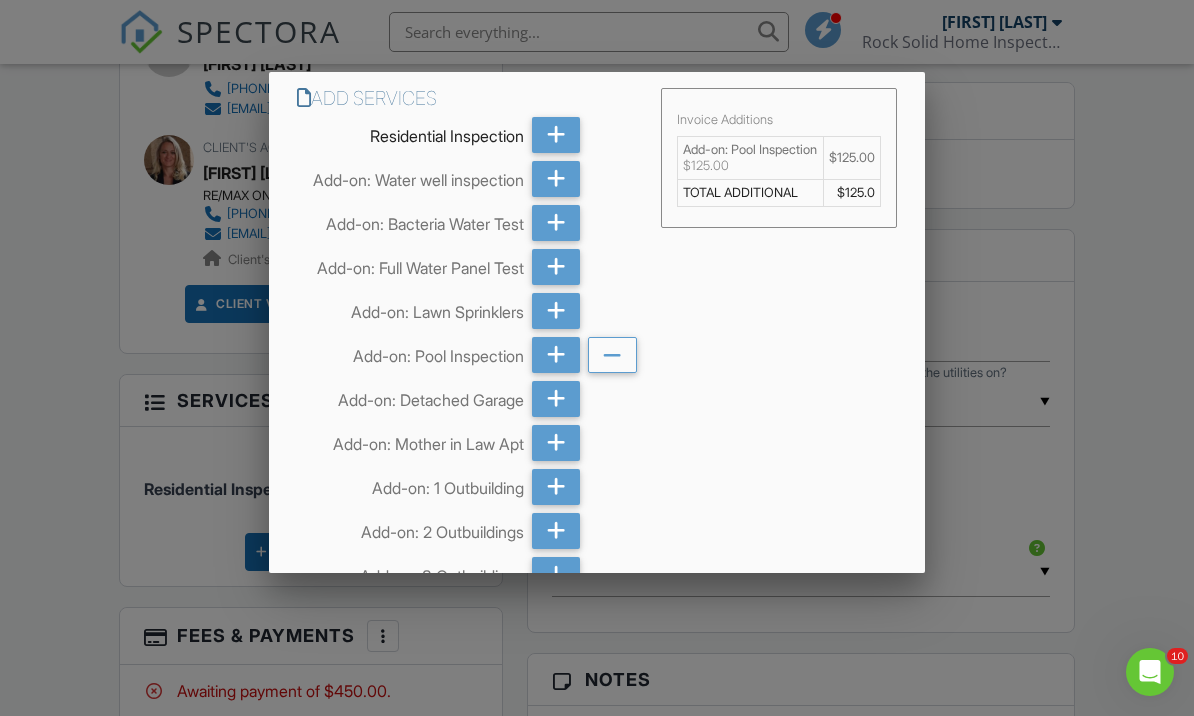 click at bounding box center [597, 347] 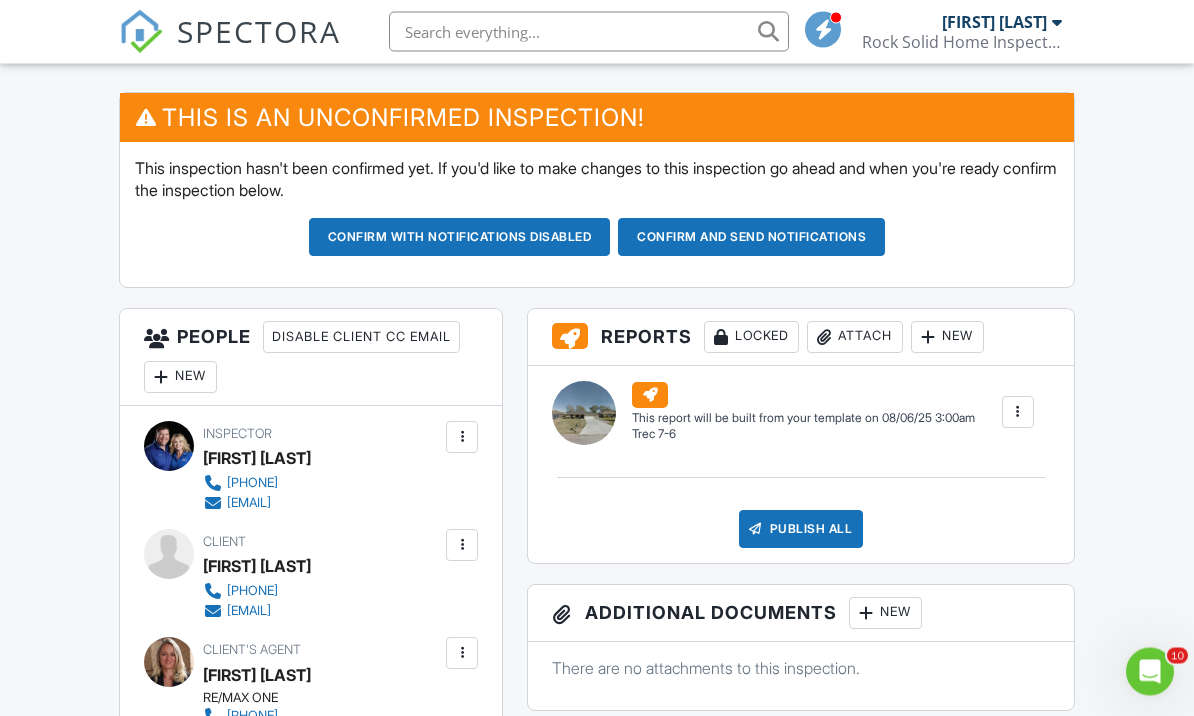 scroll, scrollTop: 505, scrollLeft: 0, axis: vertical 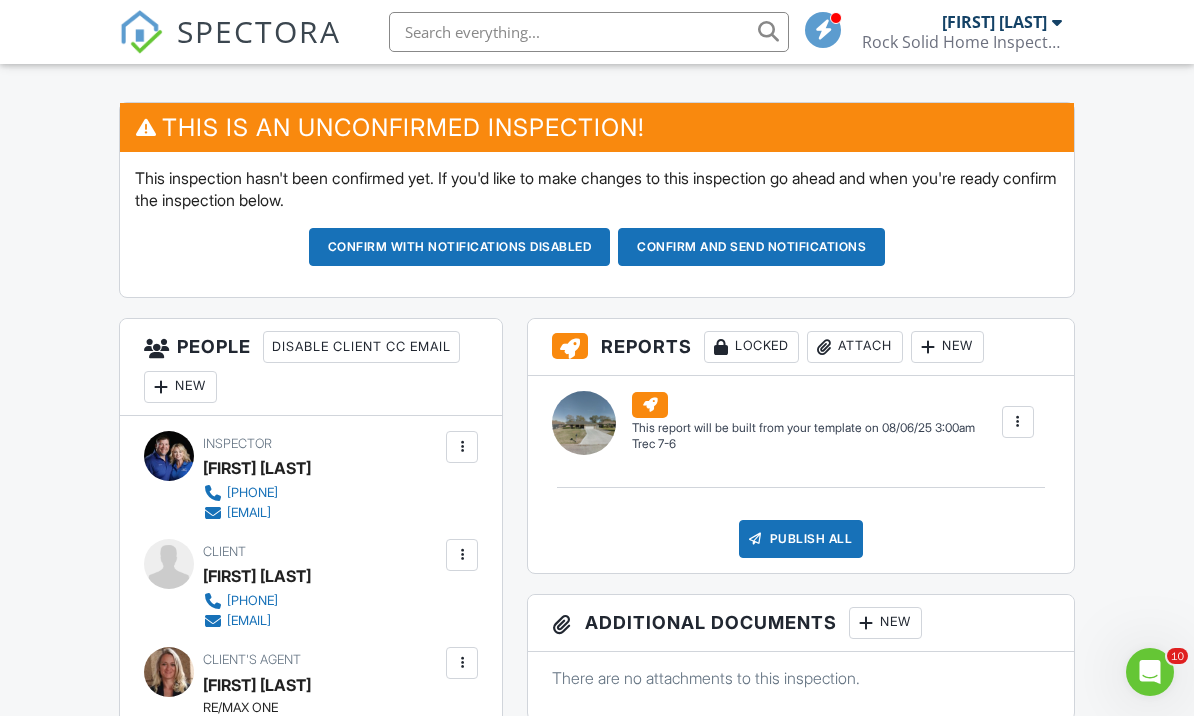 click on "New" at bounding box center [180, 387] 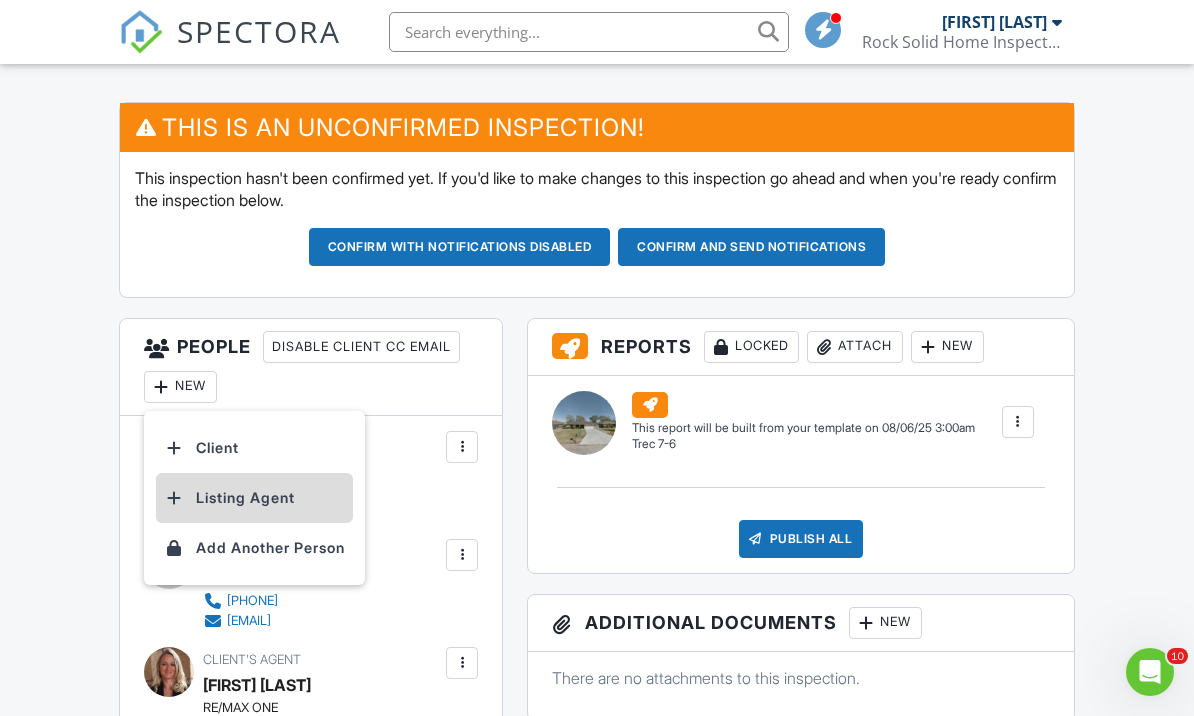 click on "Listing Agent" at bounding box center (254, 498) 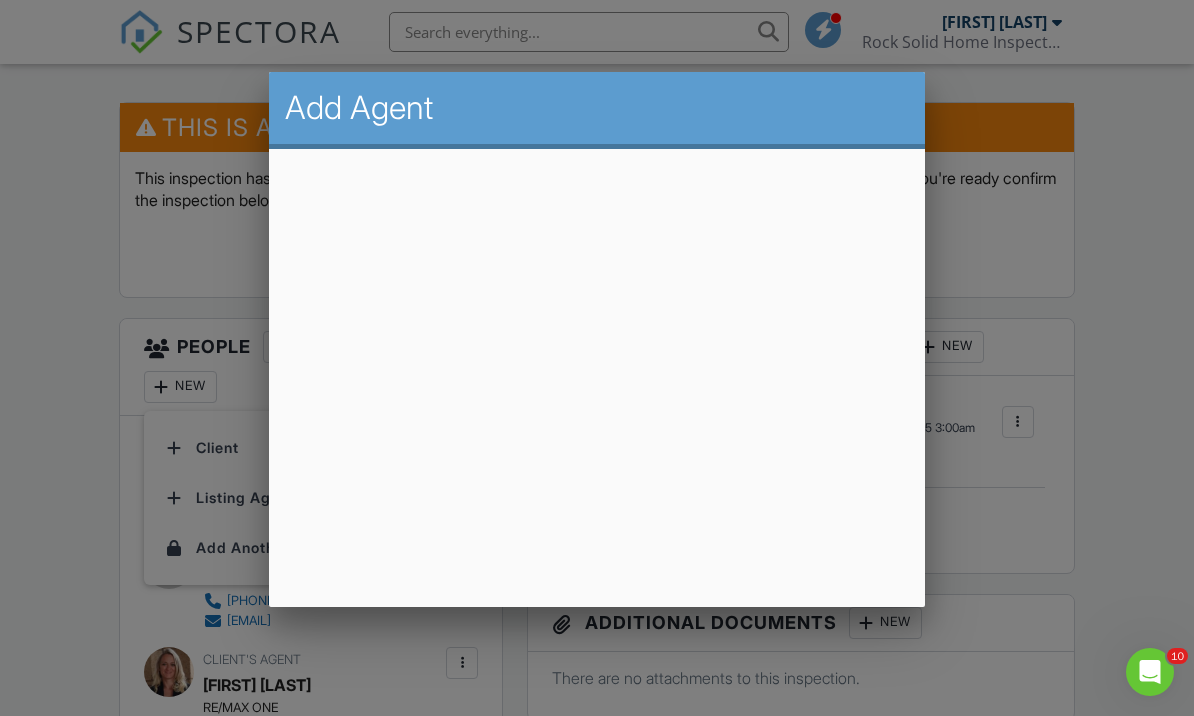 click at bounding box center (597, 347) 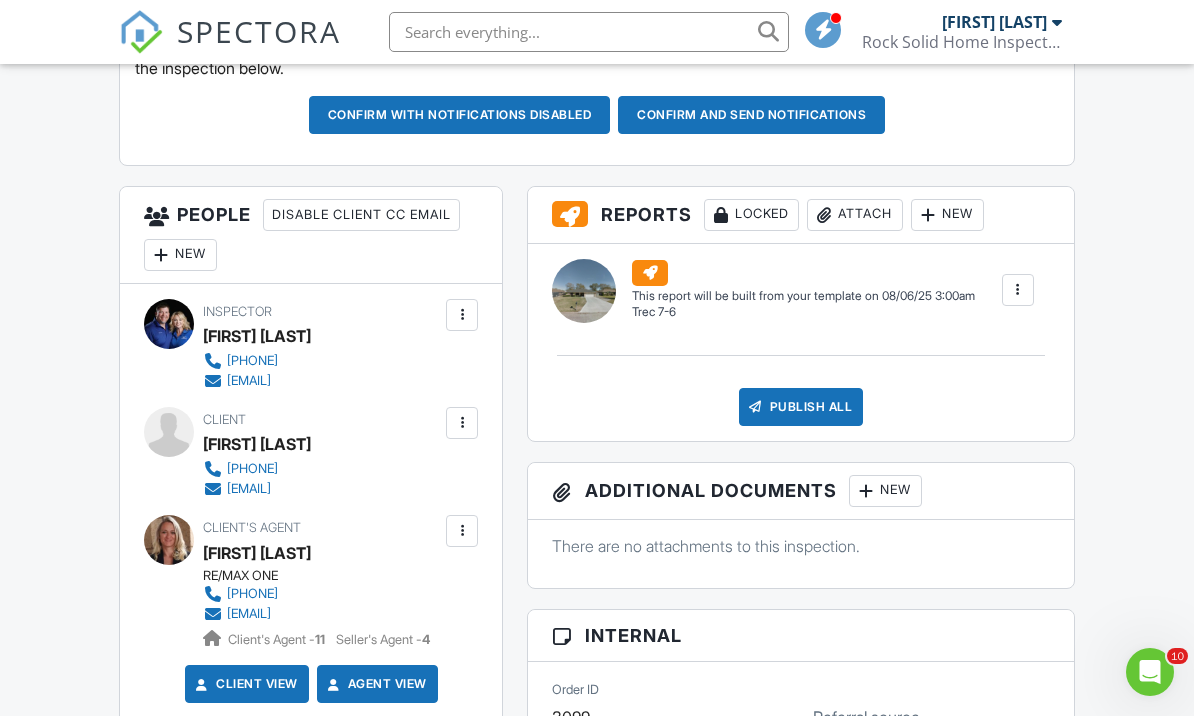 scroll, scrollTop: 636, scrollLeft: 0, axis: vertical 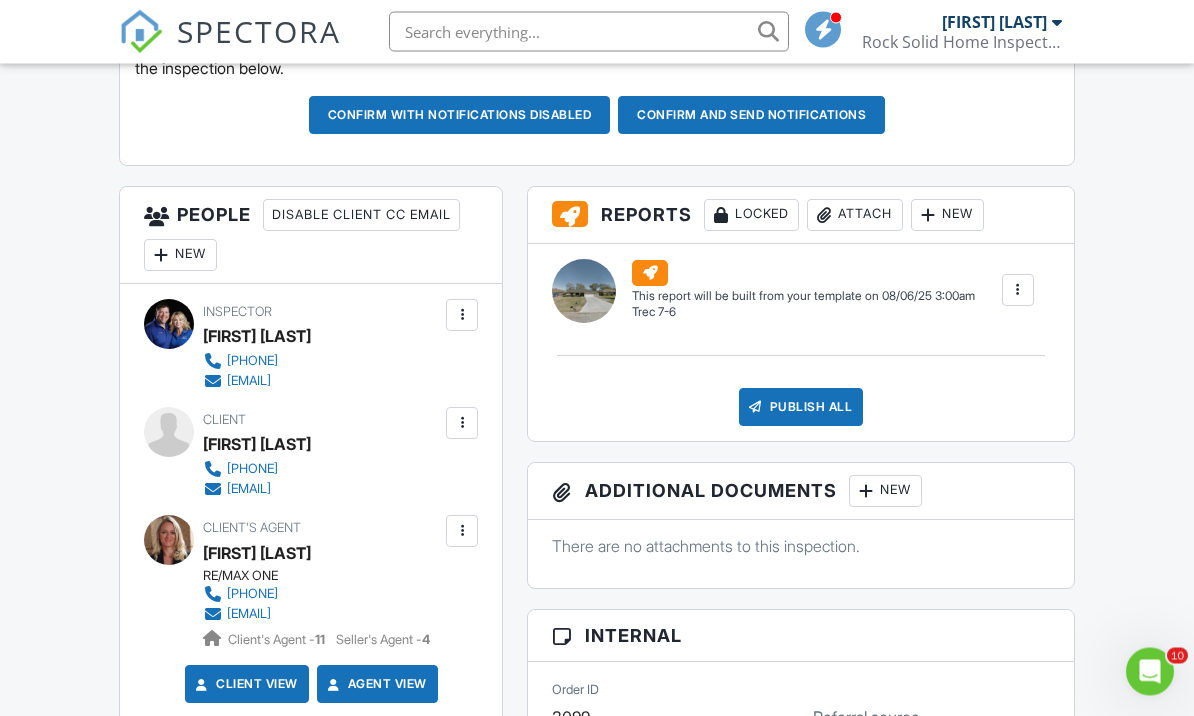 click at bounding box center [161, 256] 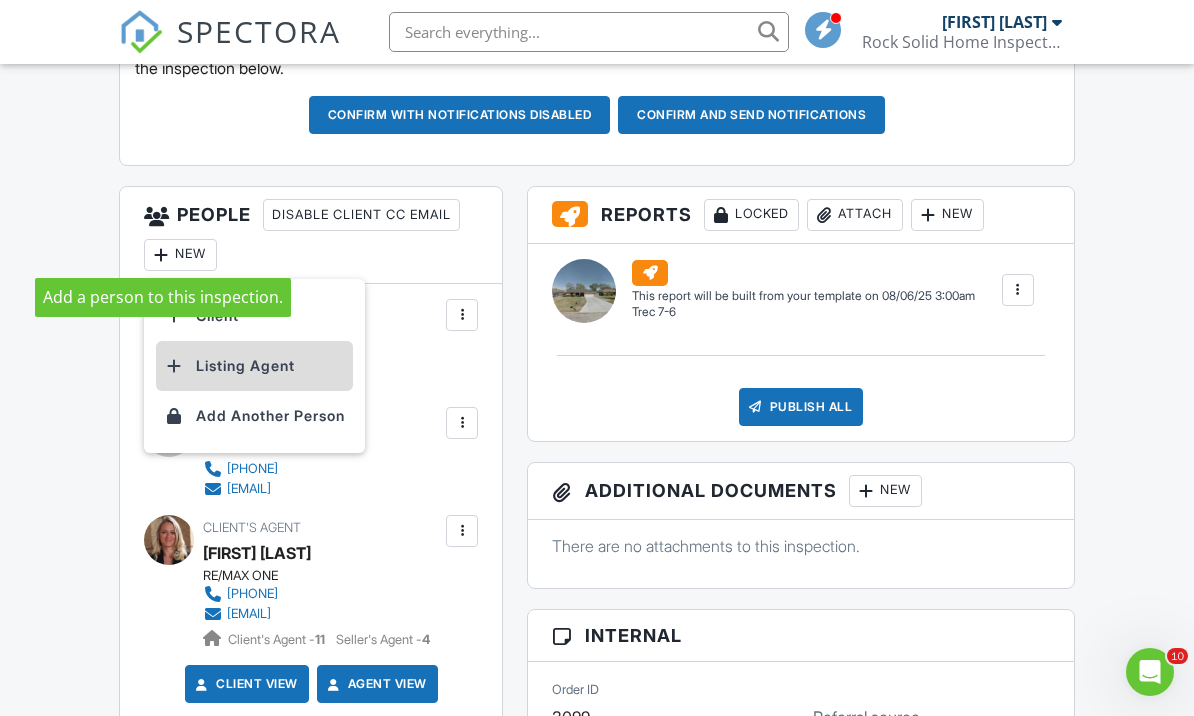 click on "Listing Agent" at bounding box center (254, 366) 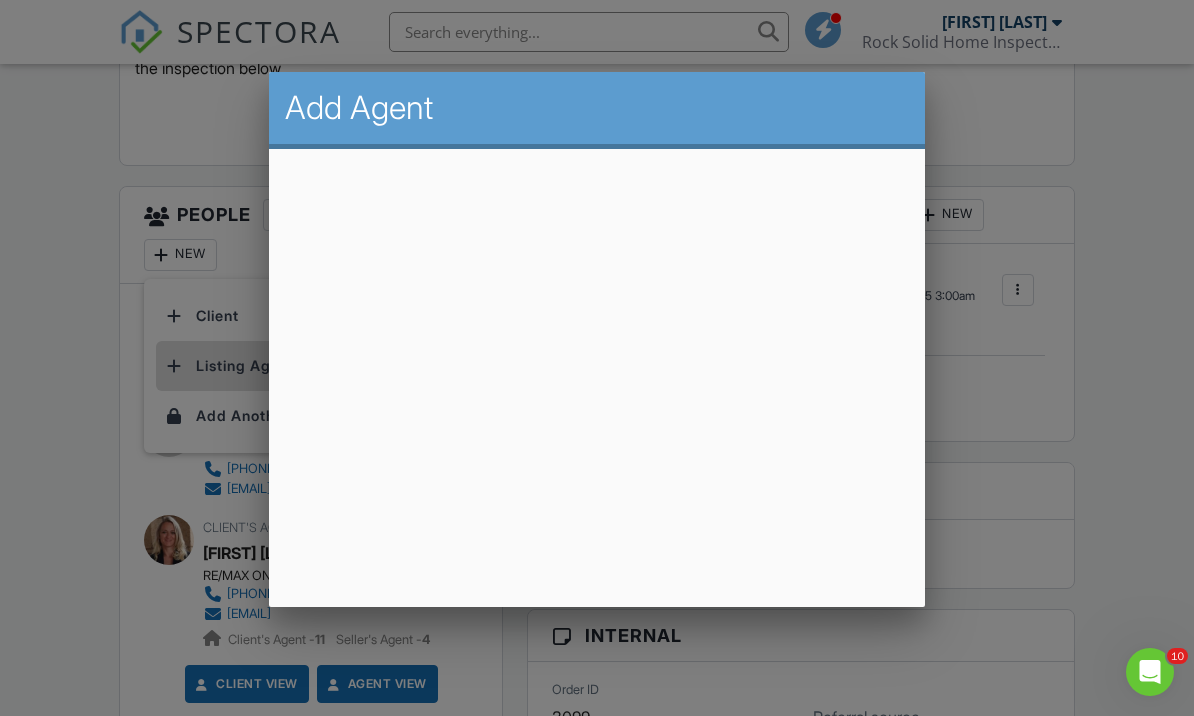 scroll, scrollTop: 706, scrollLeft: 0, axis: vertical 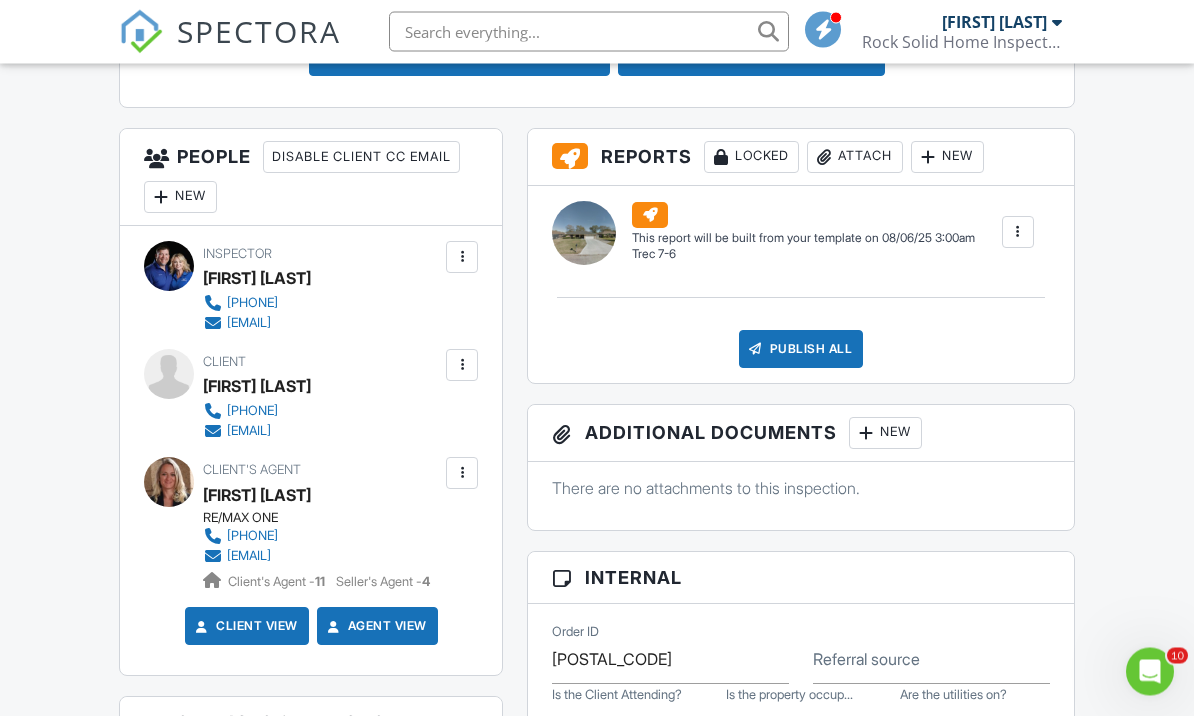 click on "New" at bounding box center (180, 198) 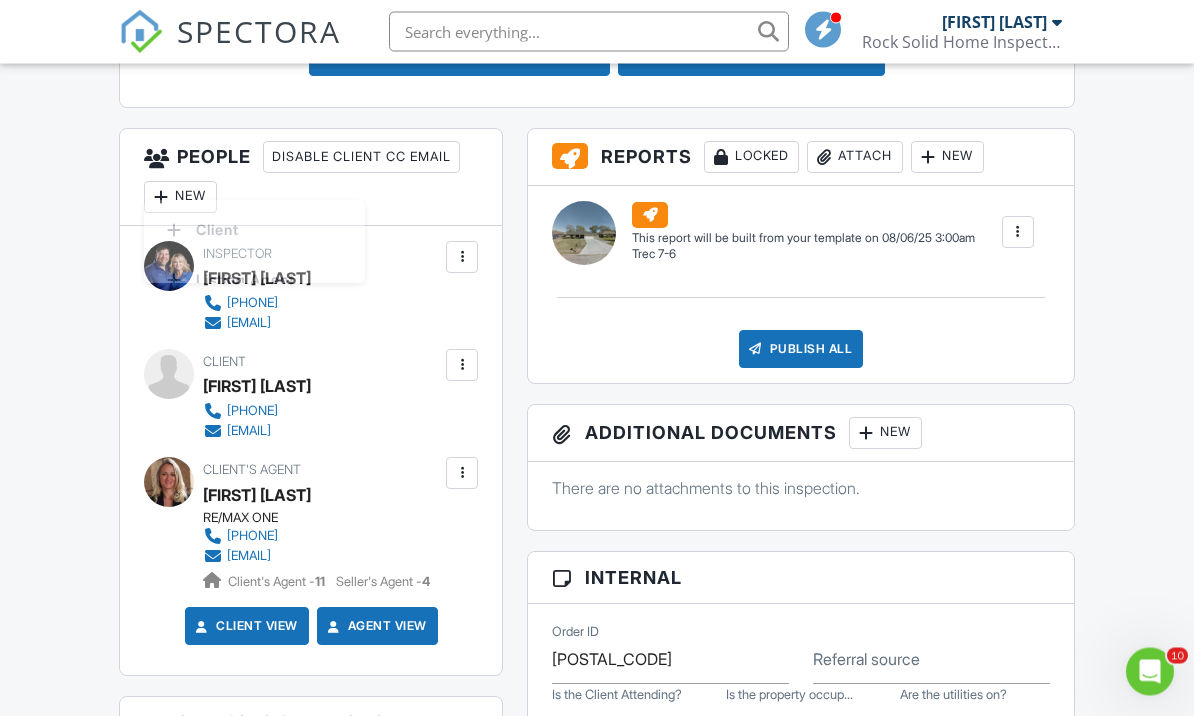 scroll, scrollTop: 695, scrollLeft: 0, axis: vertical 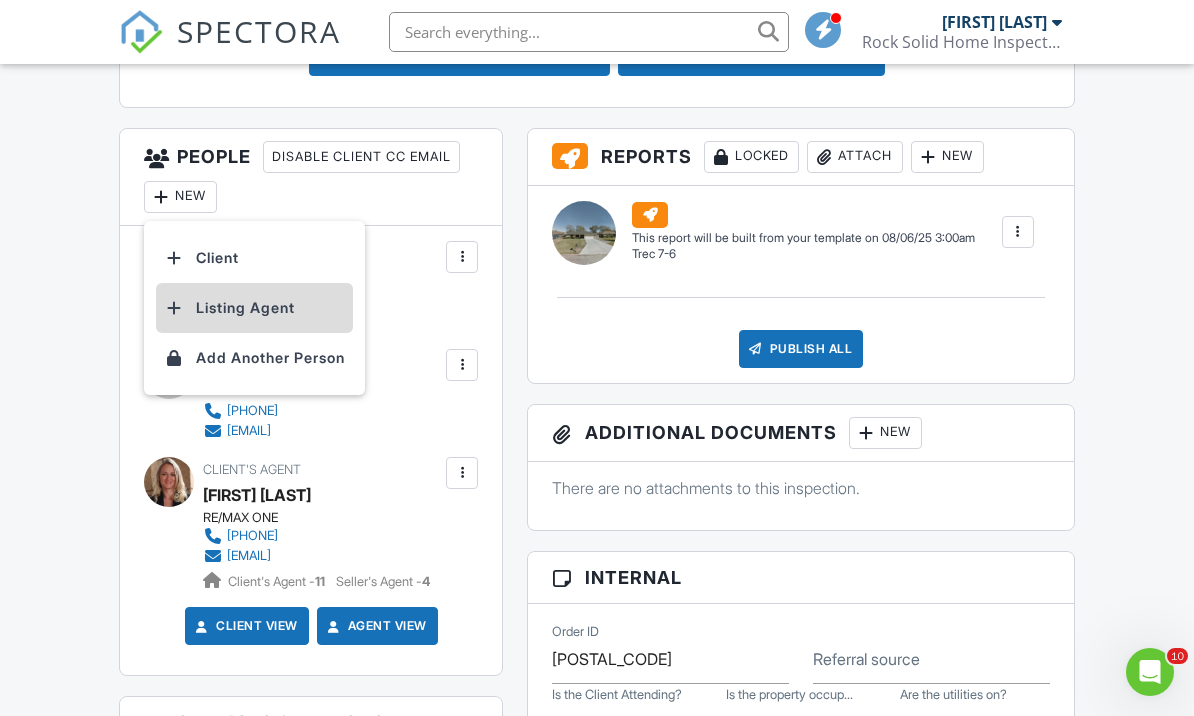 click on "Listing Agent" at bounding box center (254, 308) 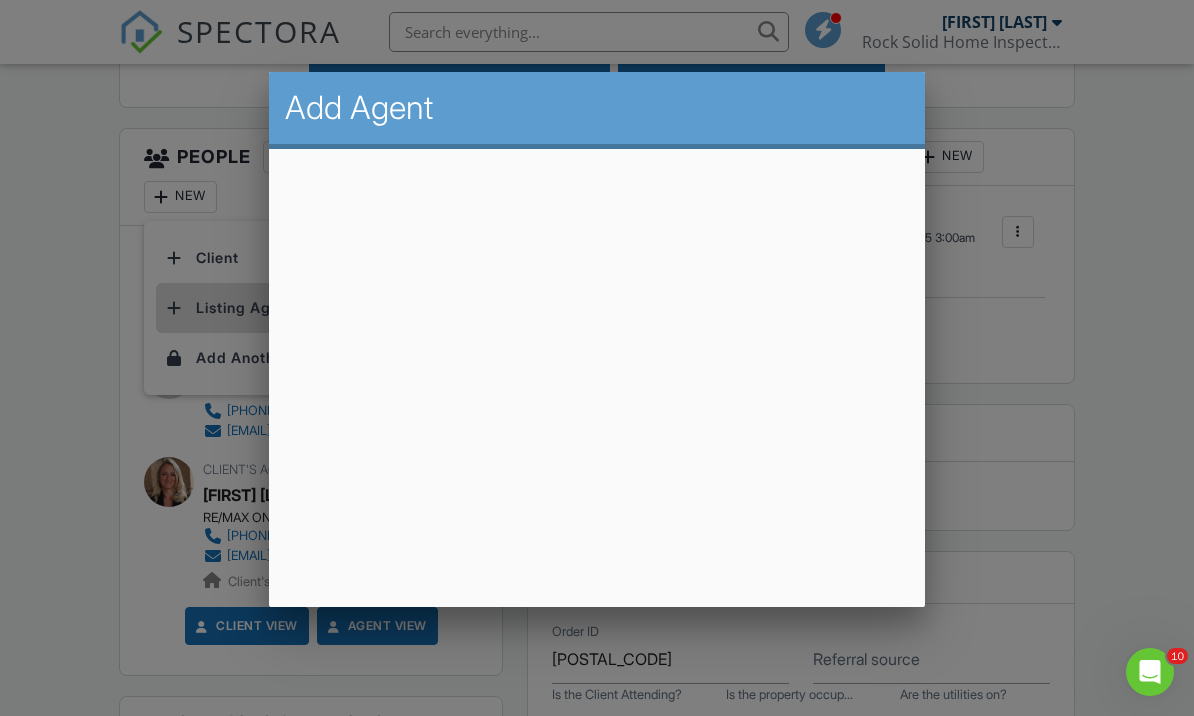 scroll, scrollTop: 694, scrollLeft: 0, axis: vertical 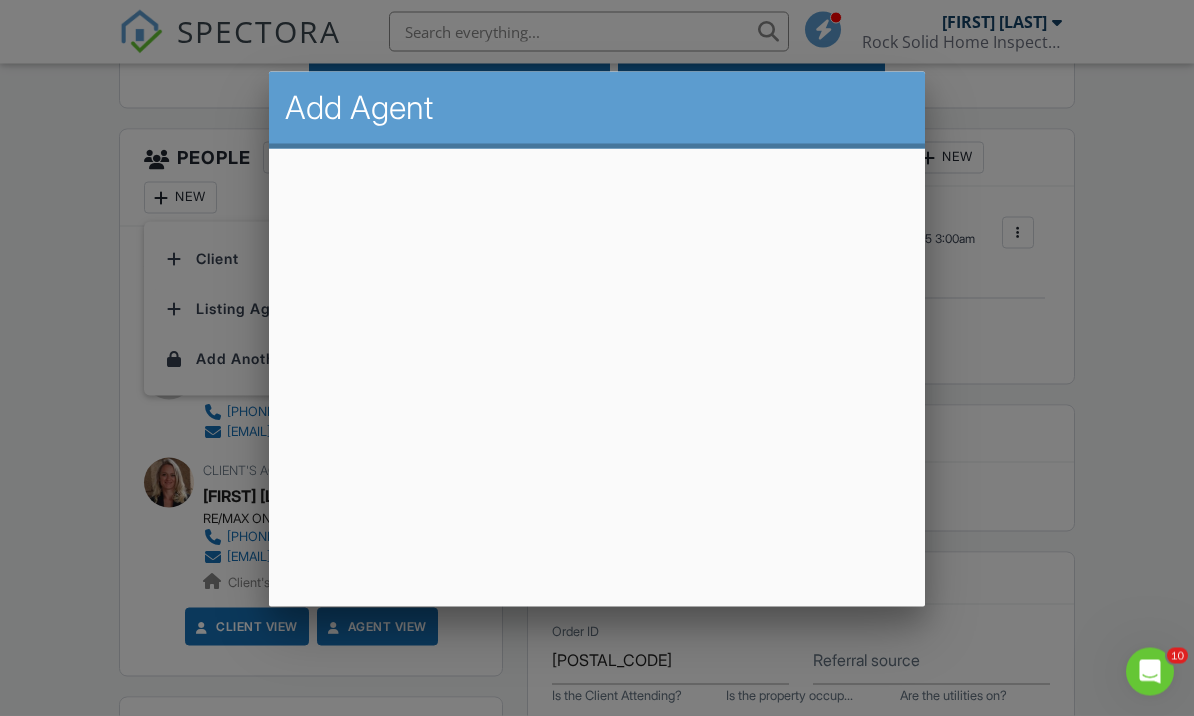 click at bounding box center [597, 347] 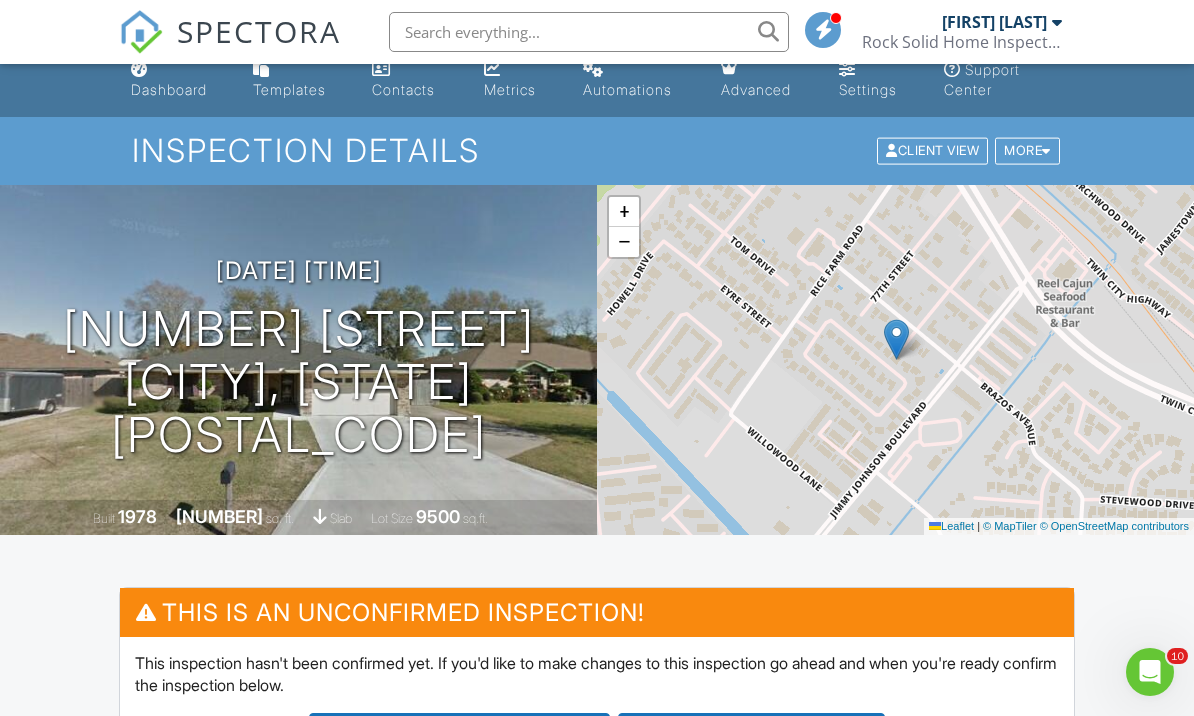 scroll, scrollTop: 17, scrollLeft: 0, axis: vertical 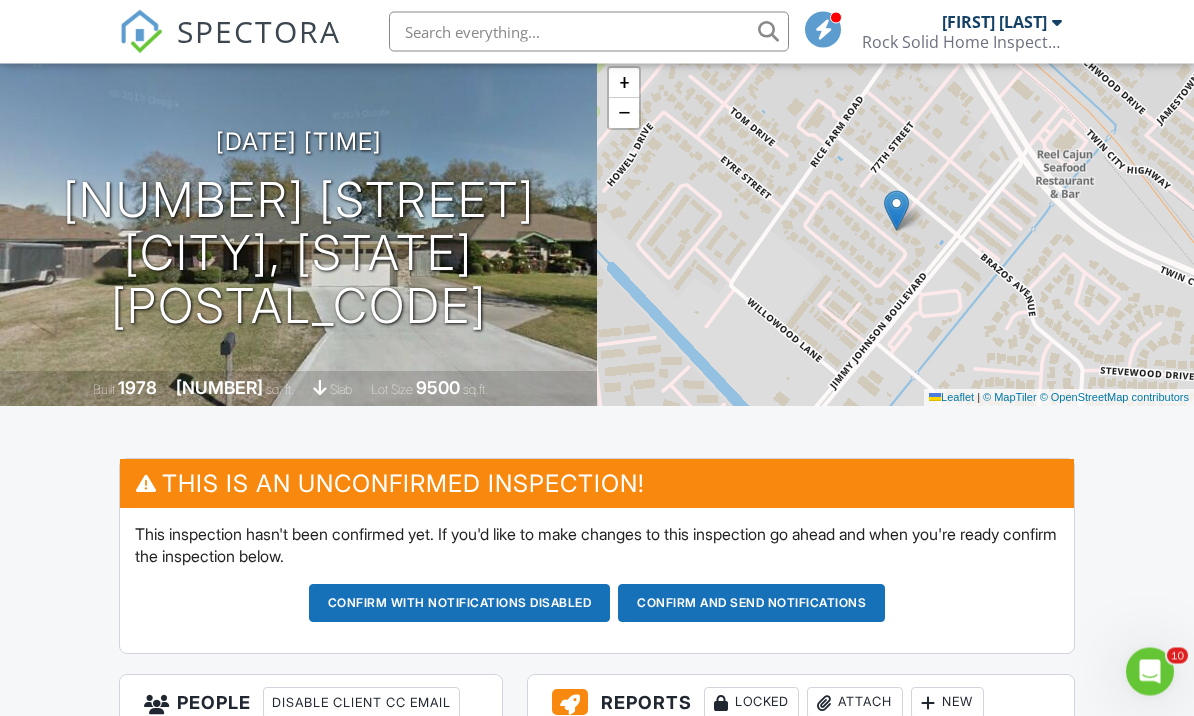 click on "Confirm and send notifications" at bounding box center [460, 604] 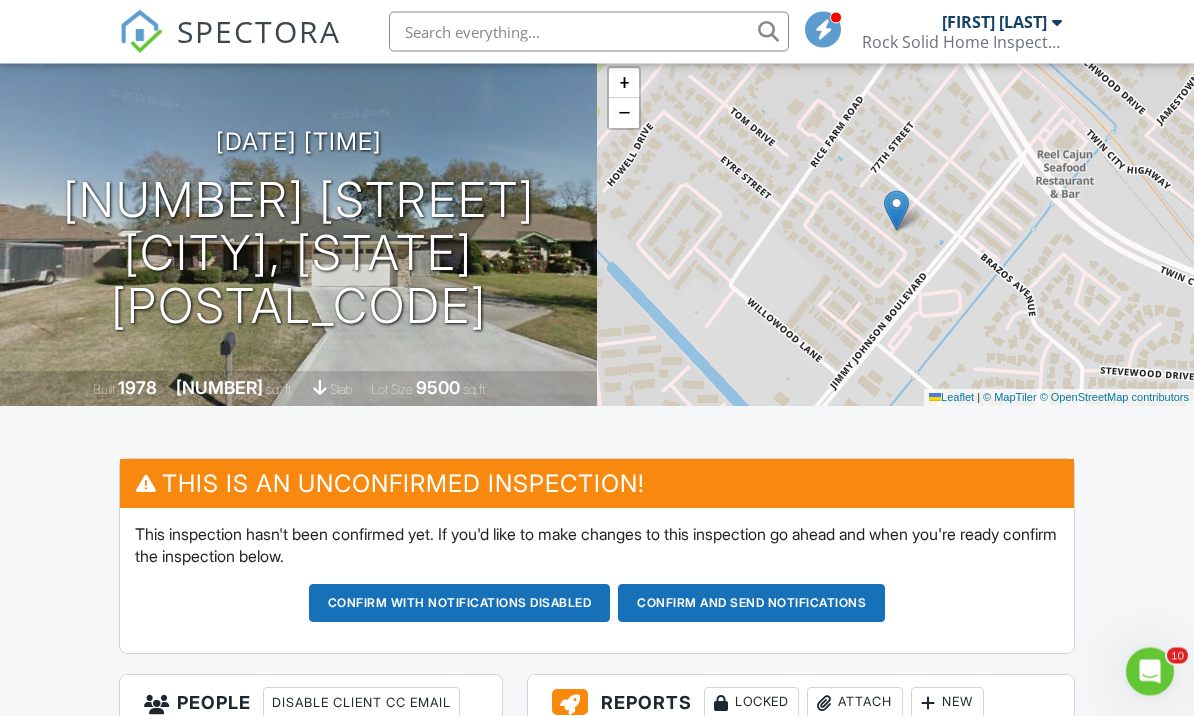 scroll, scrollTop: 149, scrollLeft: 0, axis: vertical 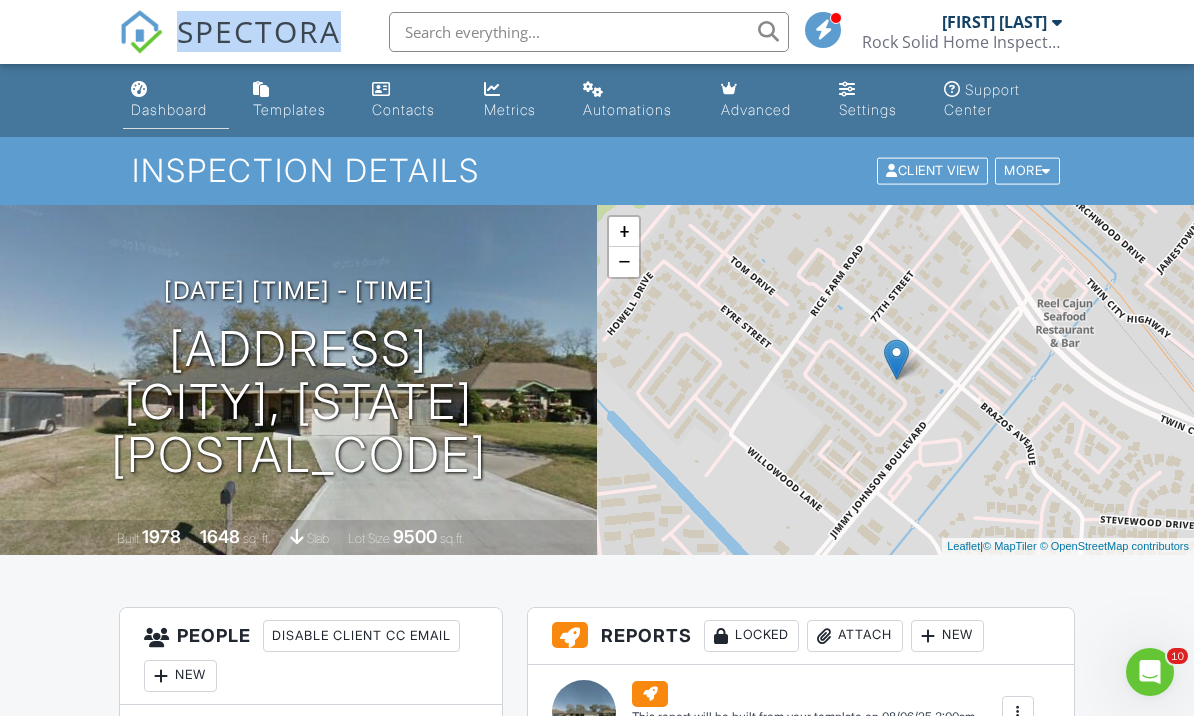 click on "Dashboard" at bounding box center (169, 109) 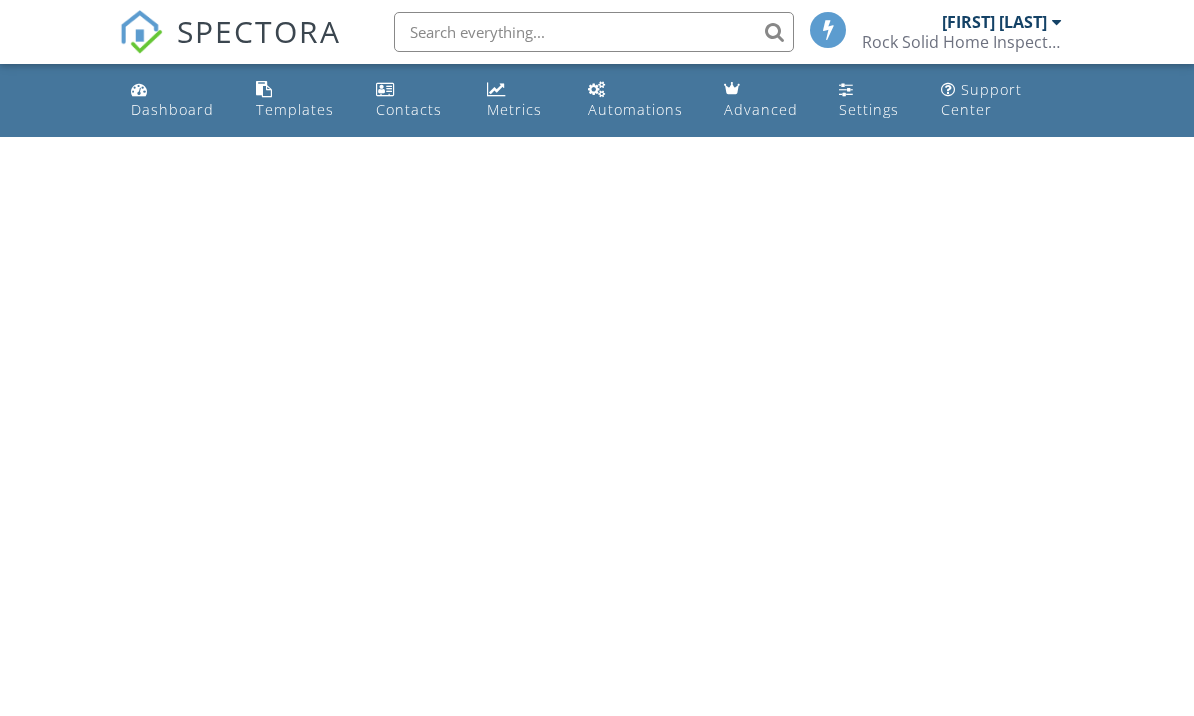 scroll, scrollTop: 0, scrollLeft: 0, axis: both 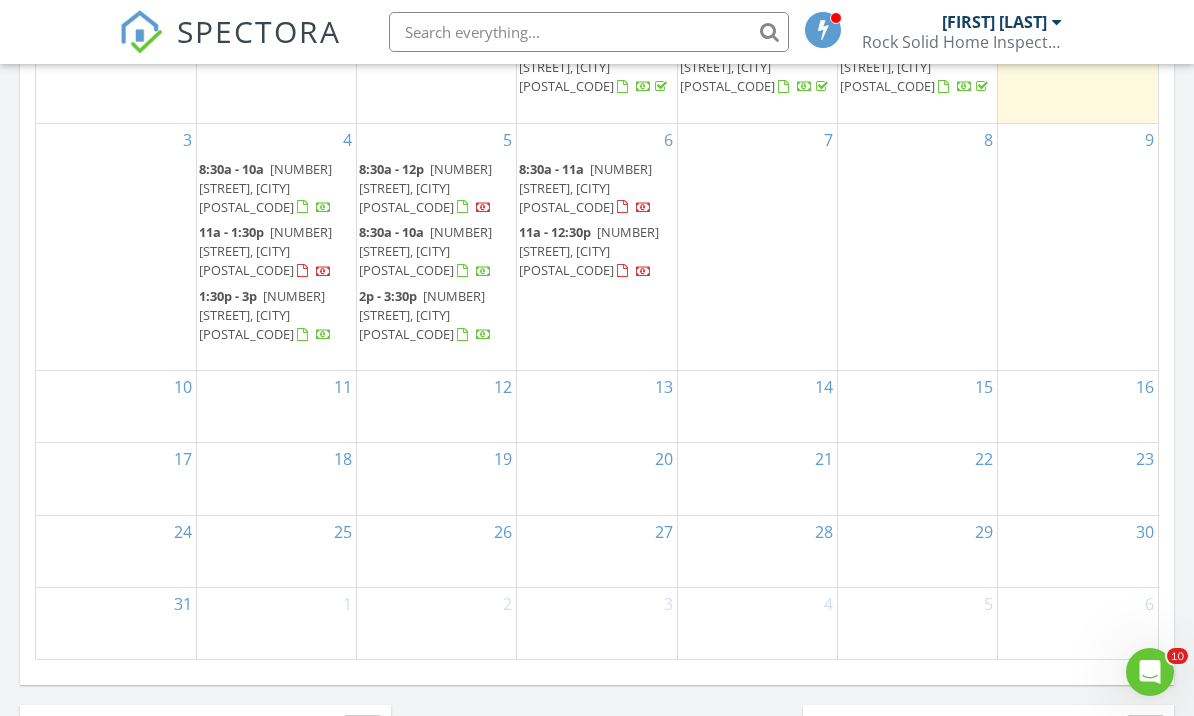 click on "7620 Barryknoll Ln, Port Arthur 77642" at bounding box center (589, 251) 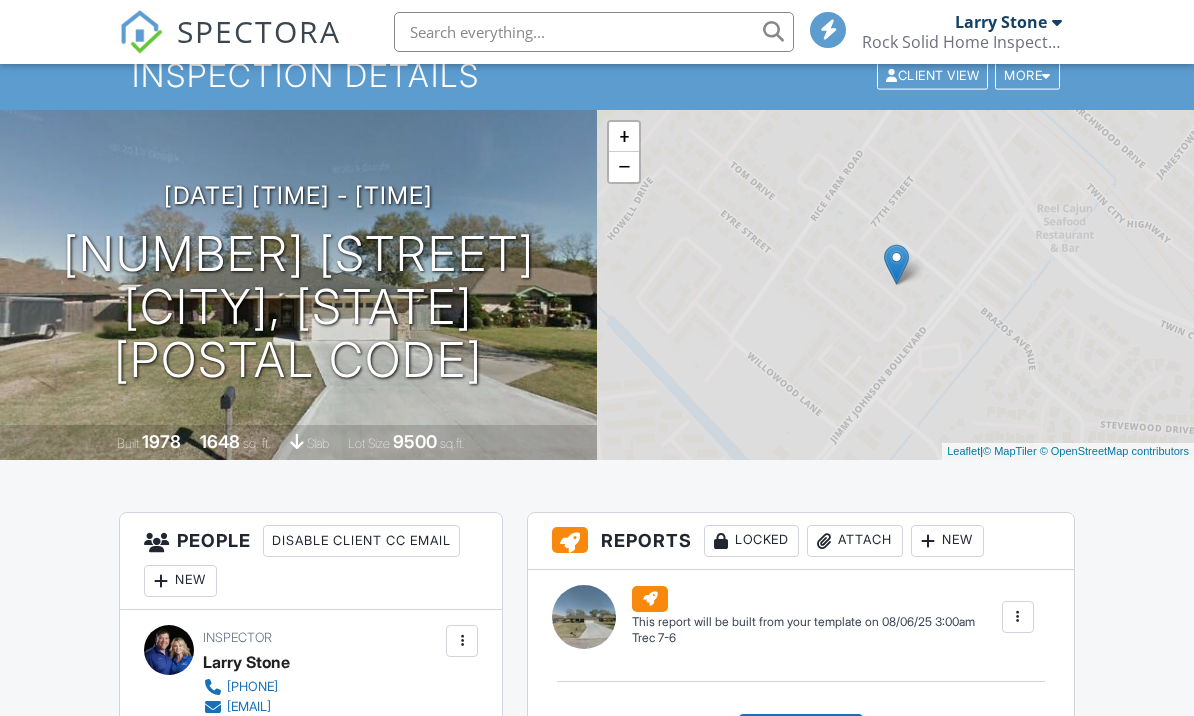 scroll, scrollTop: 417, scrollLeft: 0, axis: vertical 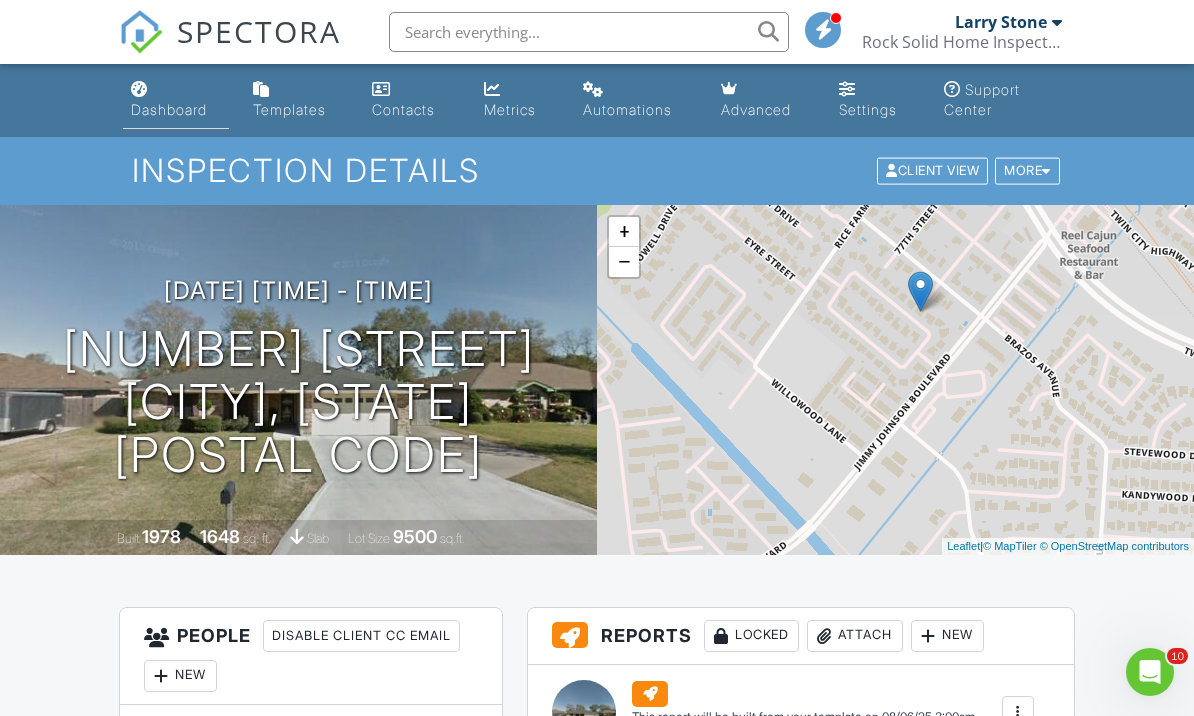 click on "Dashboard" at bounding box center (169, 109) 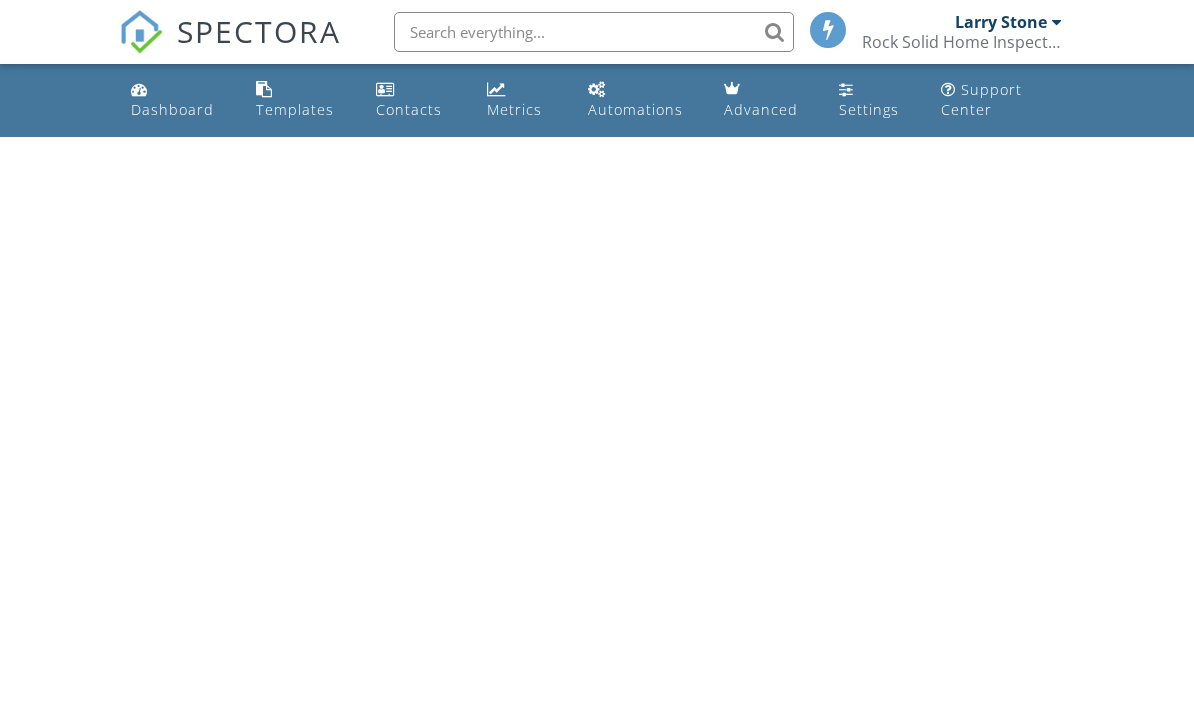 scroll, scrollTop: 0, scrollLeft: 0, axis: both 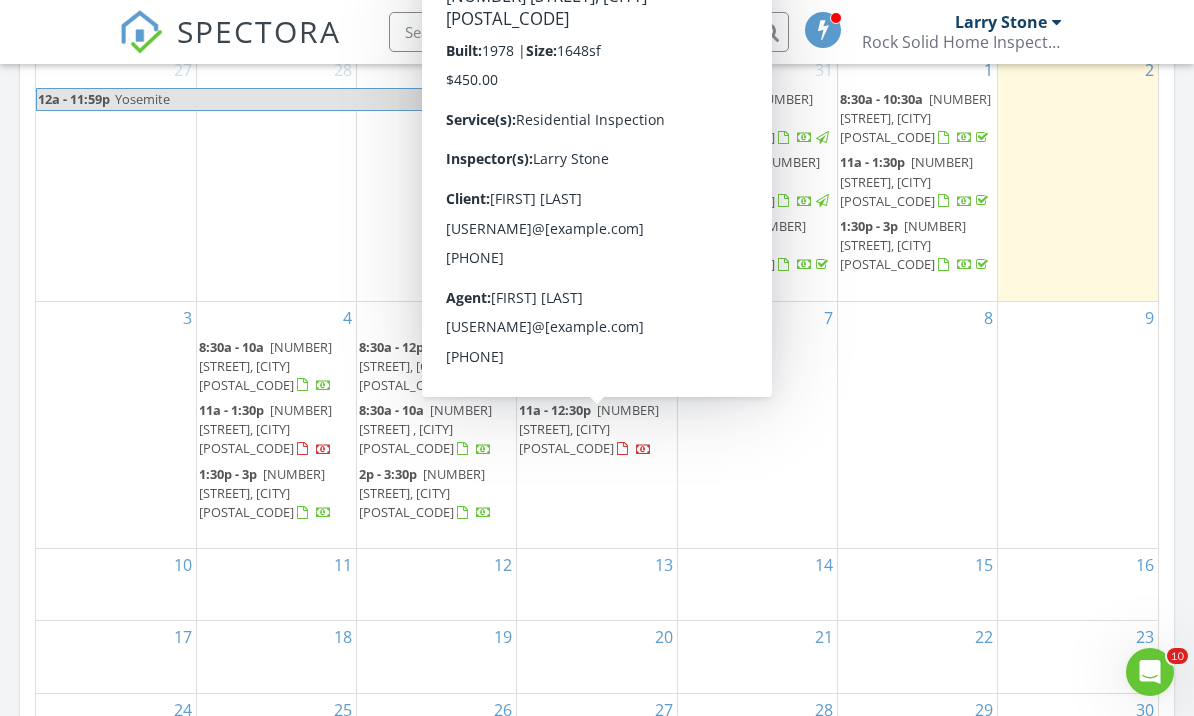 click on "[NUMBER] [STREET], [CITY] [POSTAL_CODE]" at bounding box center (589, 429) 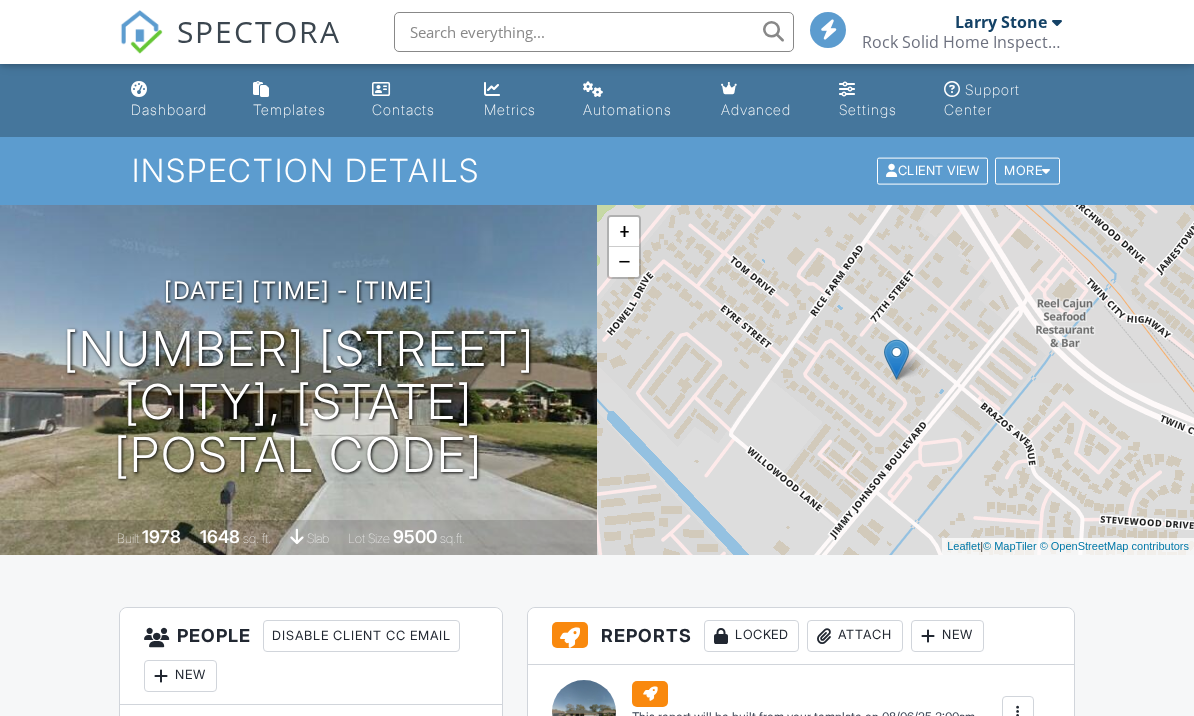 scroll, scrollTop: 0, scrollLeft: 0, axis: both 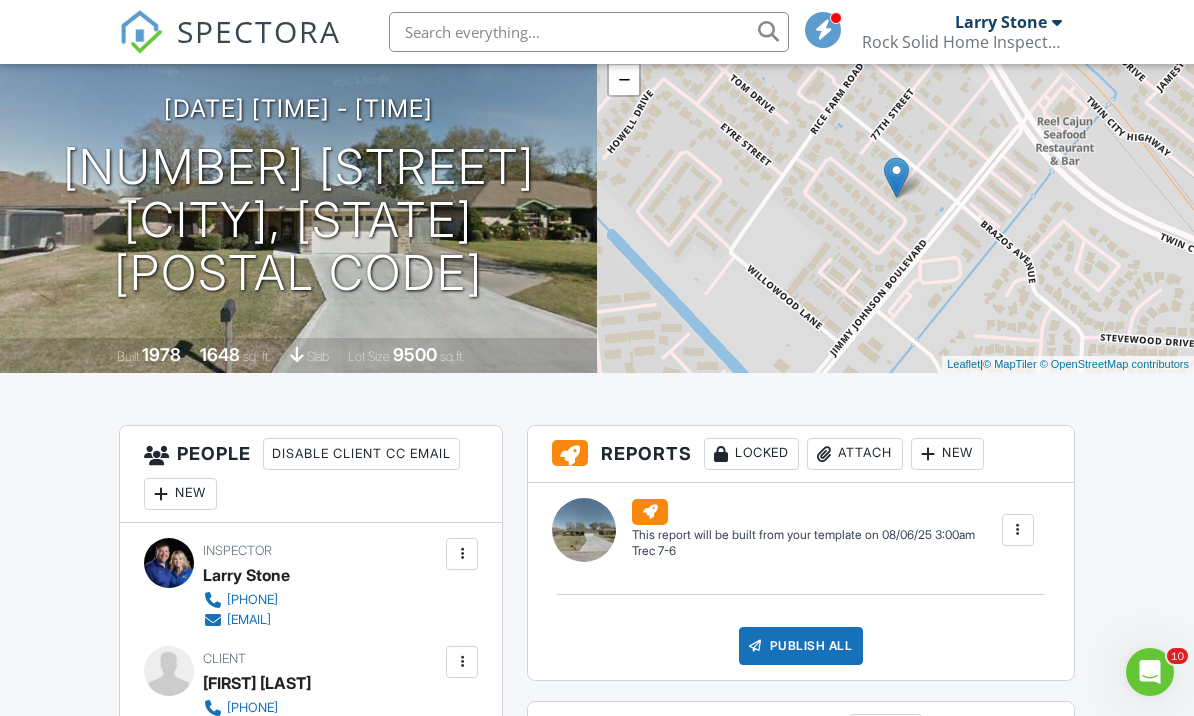 click on "New" at bounding box center (180, 494) 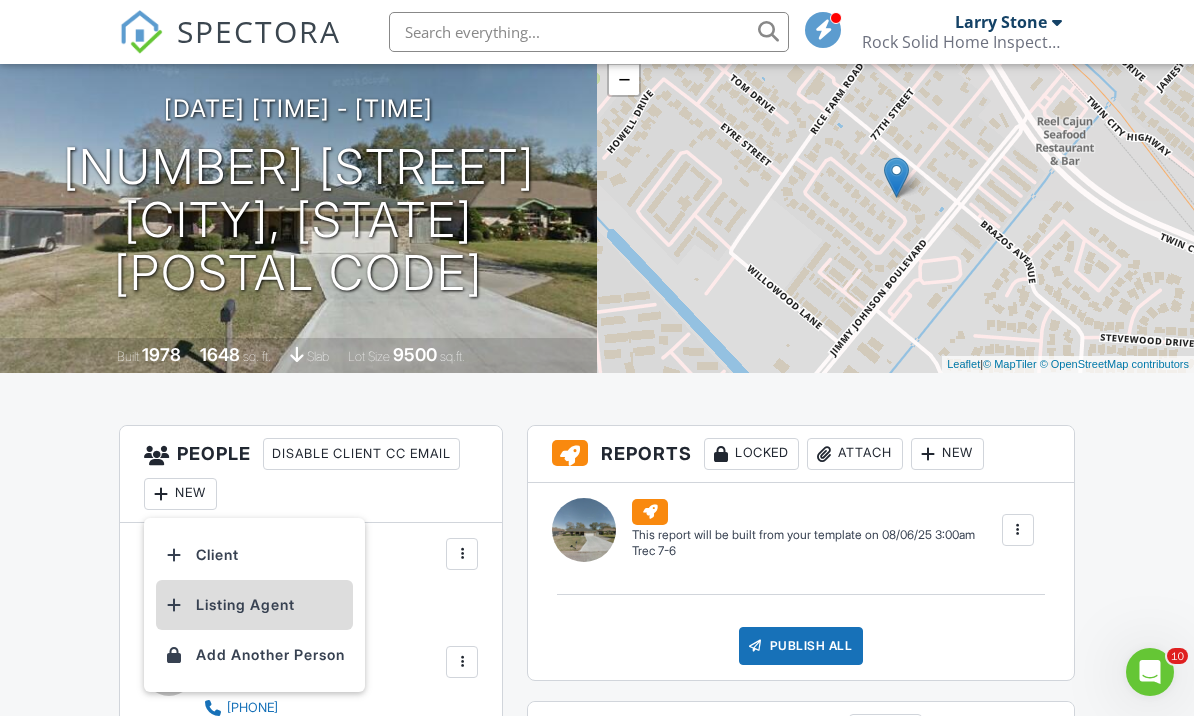 click on "Listing Agent" at bounding box center [254, 605] 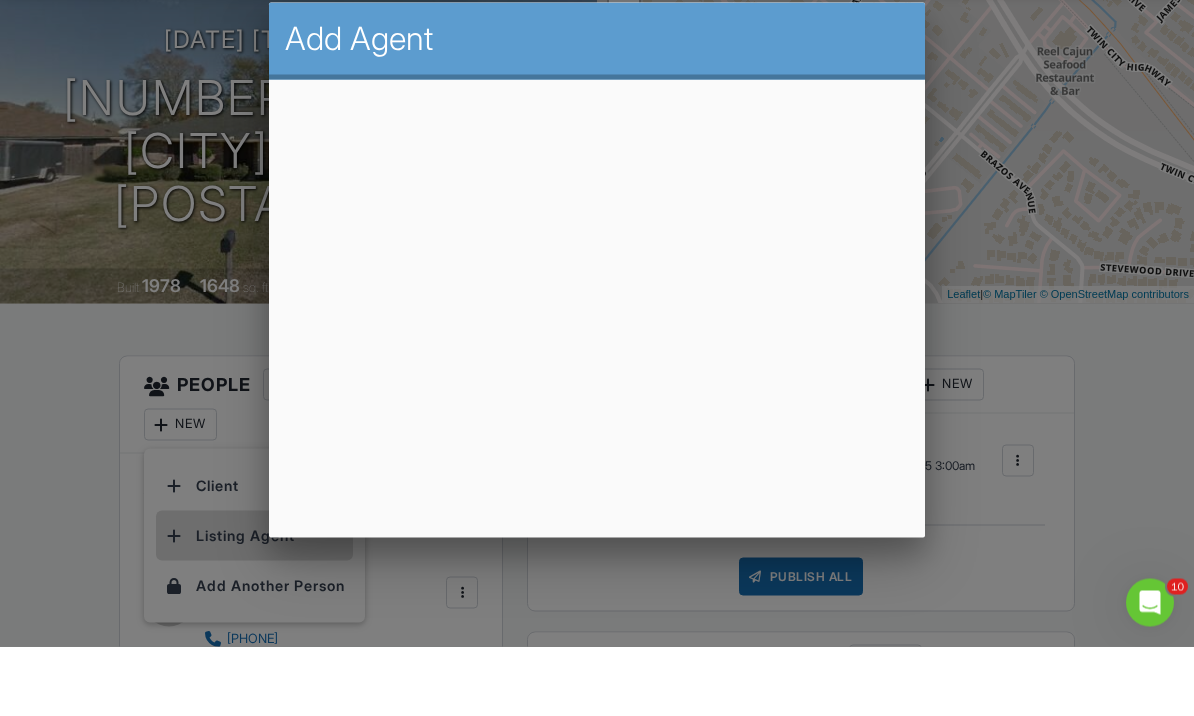 scroll, scrollTop: 252, scrollLeft: 0, axis: vertical 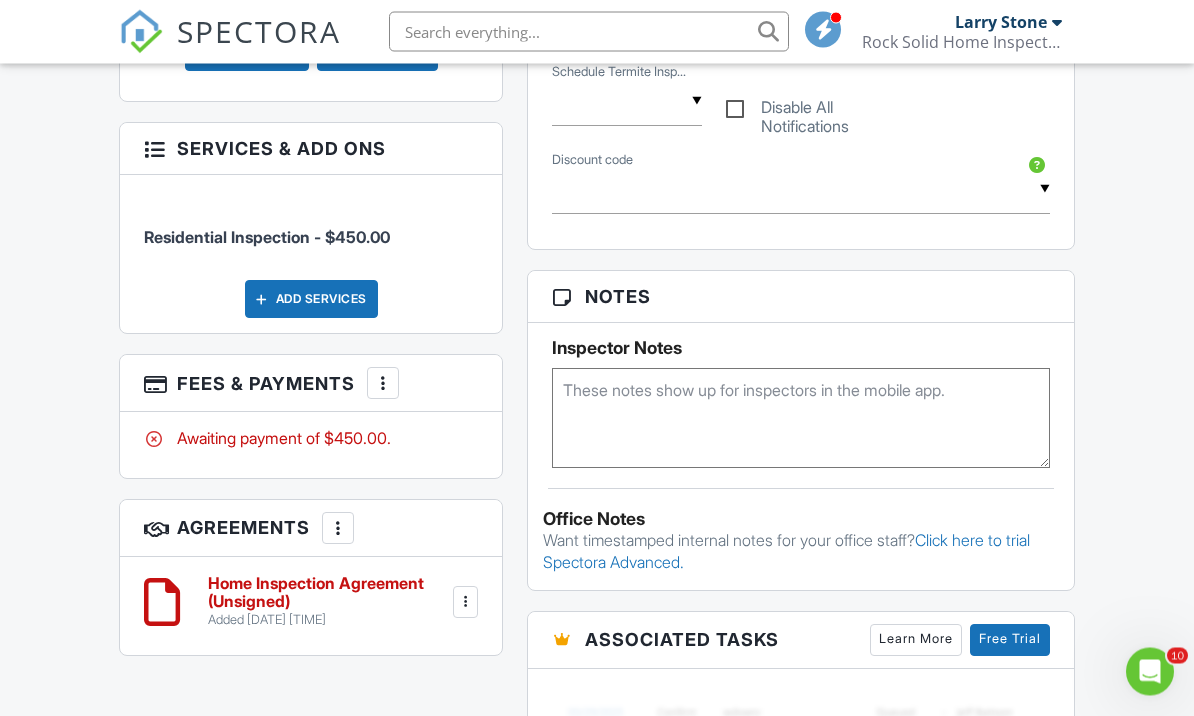 click at bounding box center (800, 419) 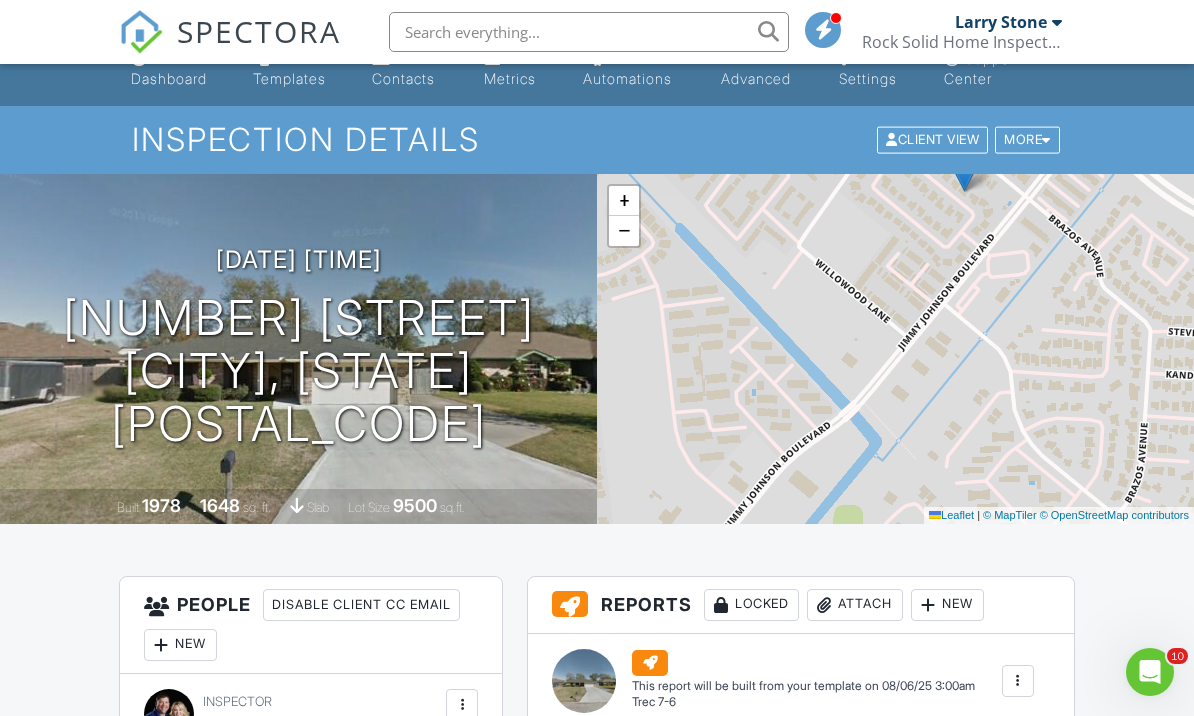scroll, scrollTop: 0, scrollLeft: 0, axis: both 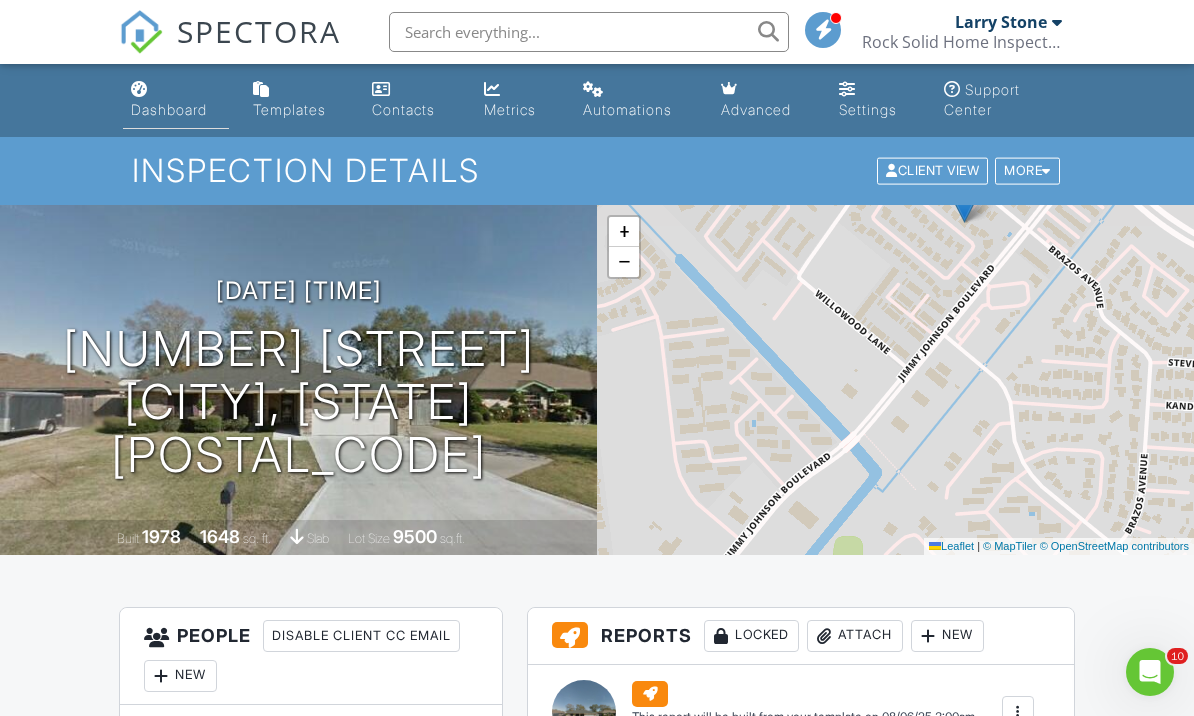 type on "0917 front door
Termite" 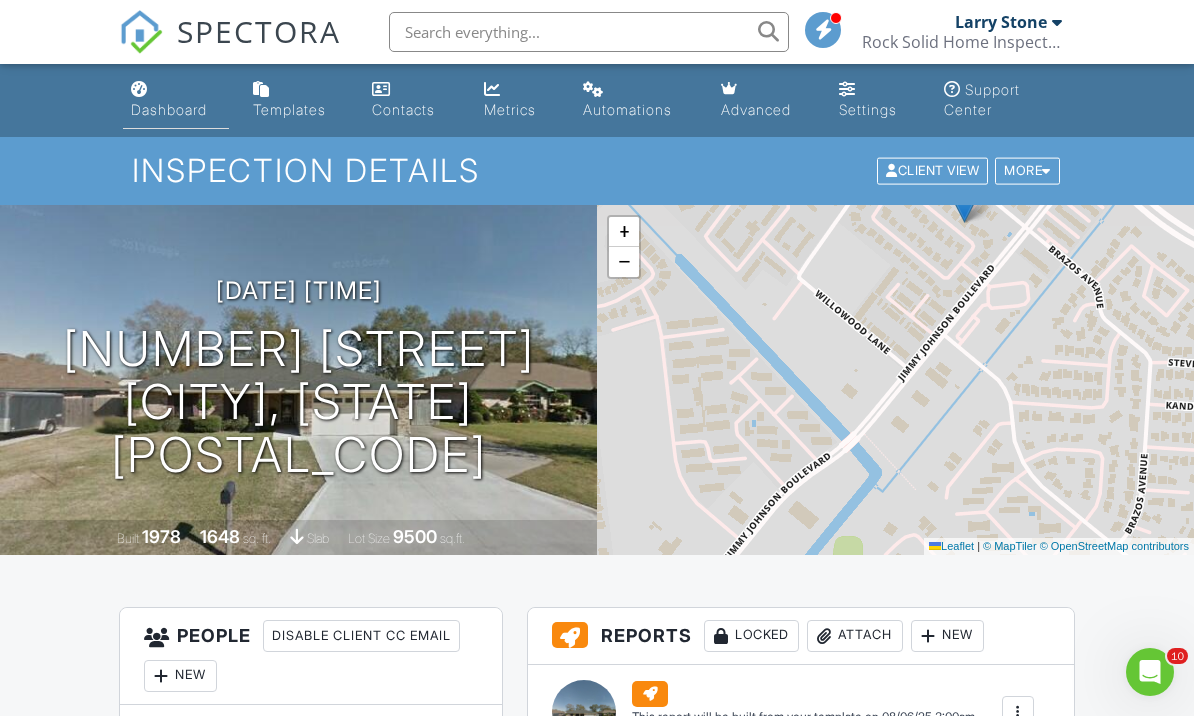 click on "Dashboard" at bounding box center [169, 109] 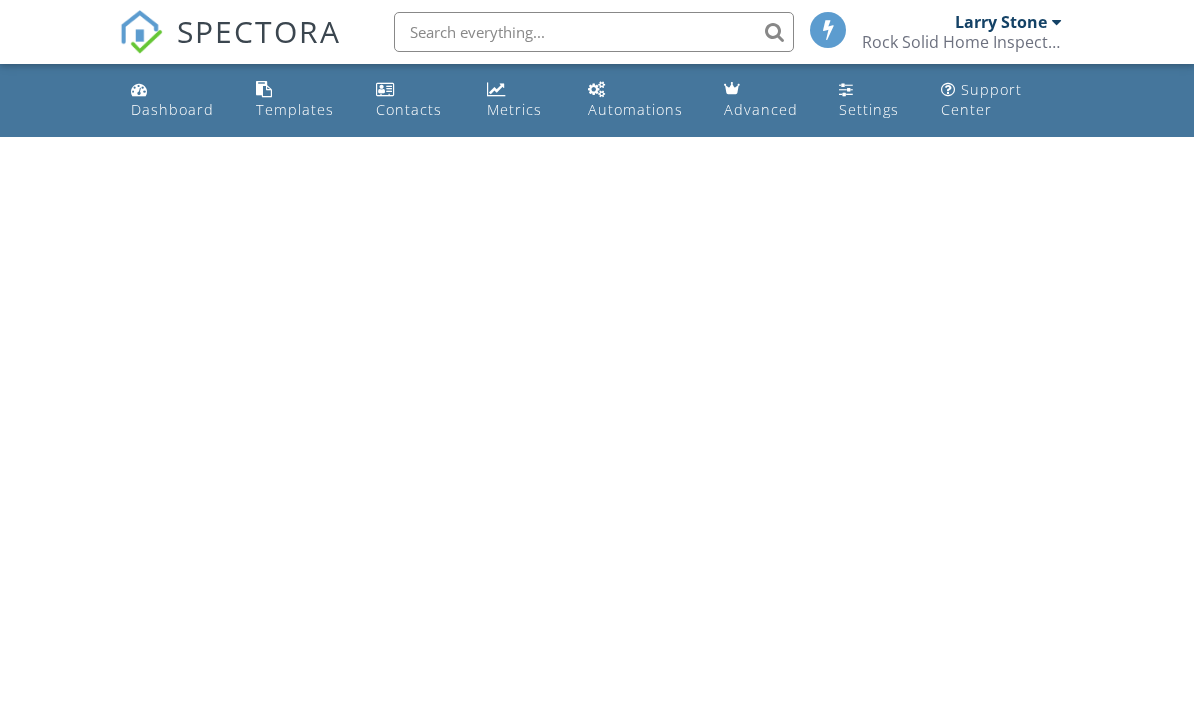 scroll, scrollTop: 0, scrollLeft: 0, axis: both 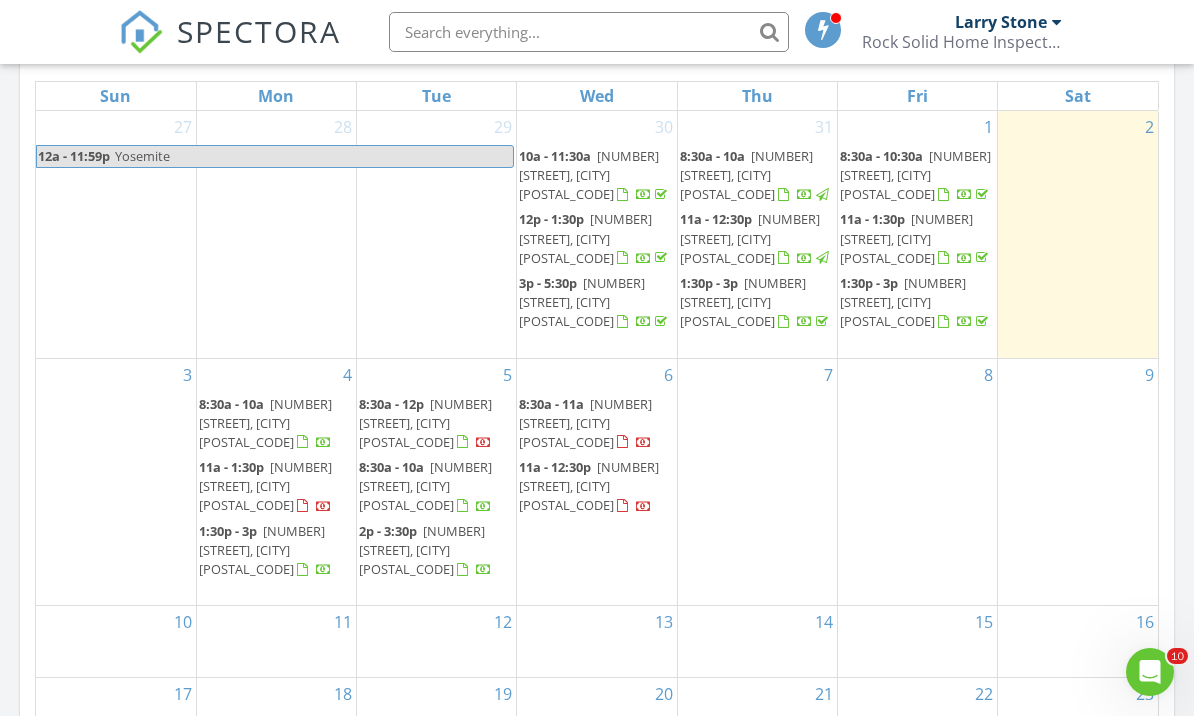 click on "[NUMBER] [STREET], [CITY] [POSTAL_CODE]" at bounding box center [589, 486] 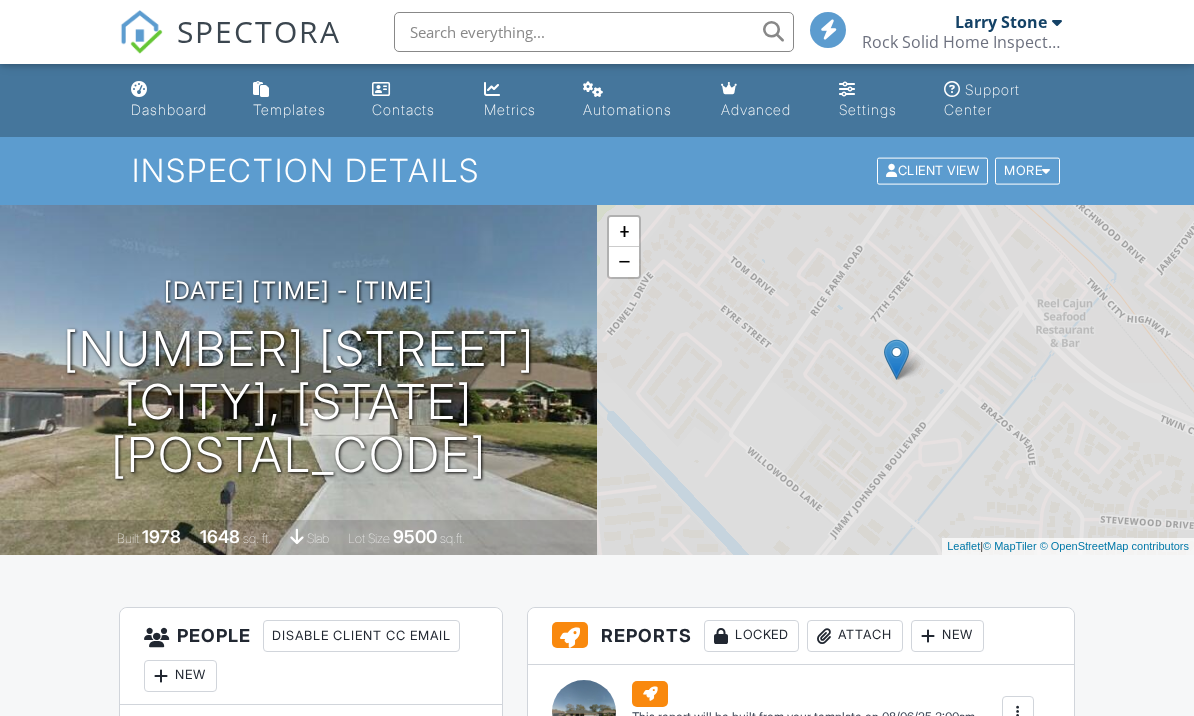 scroll, scrollTop: 0, scrollLeft: 0, axis: both 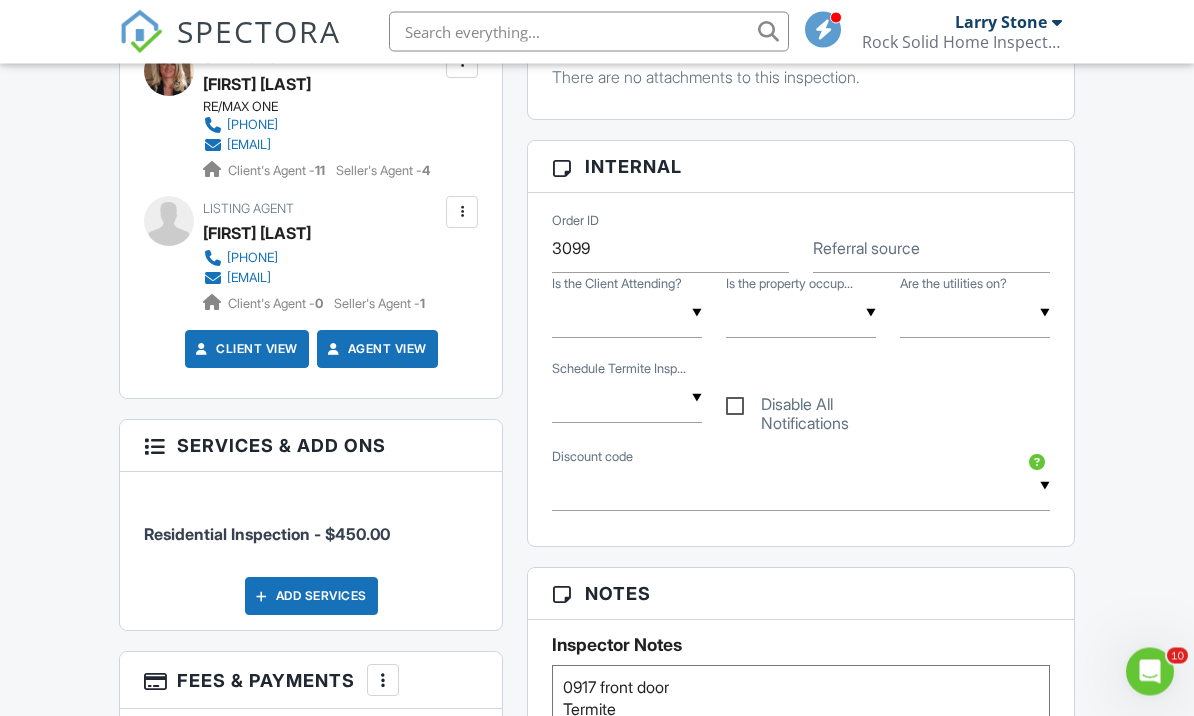 click on "Add Services" at bounding box center (311, 597) 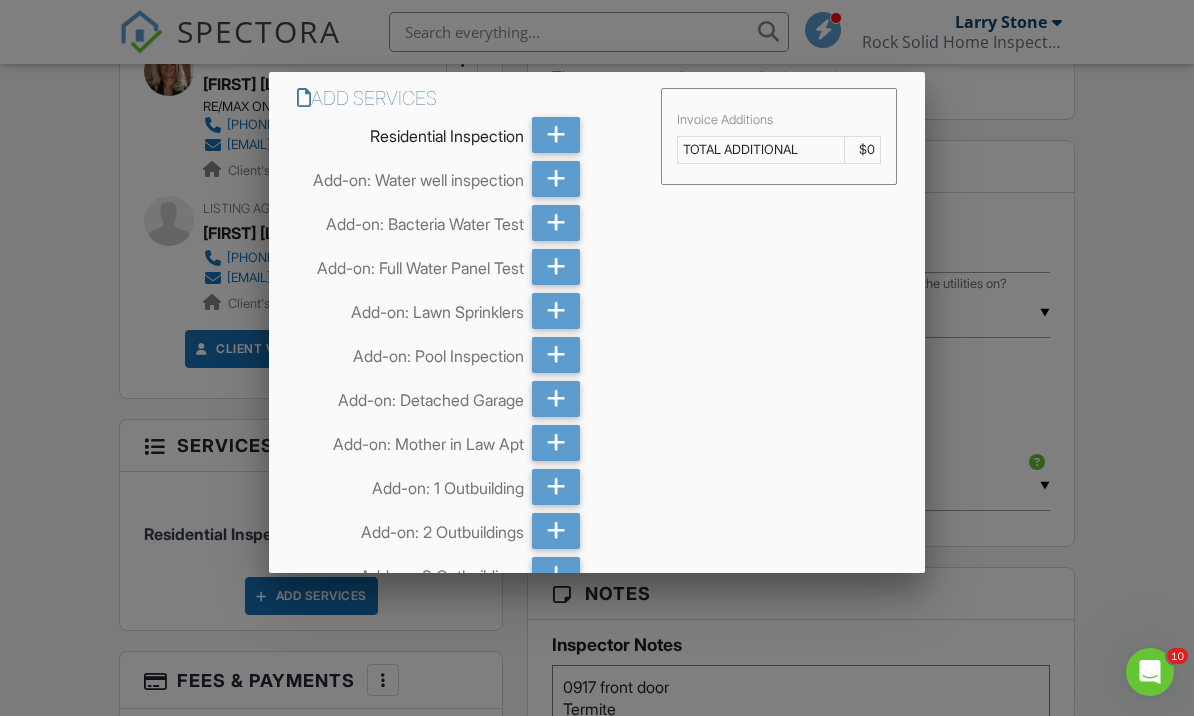 scroll, scrollTop: 0, scrollLeft: 0, axis: both 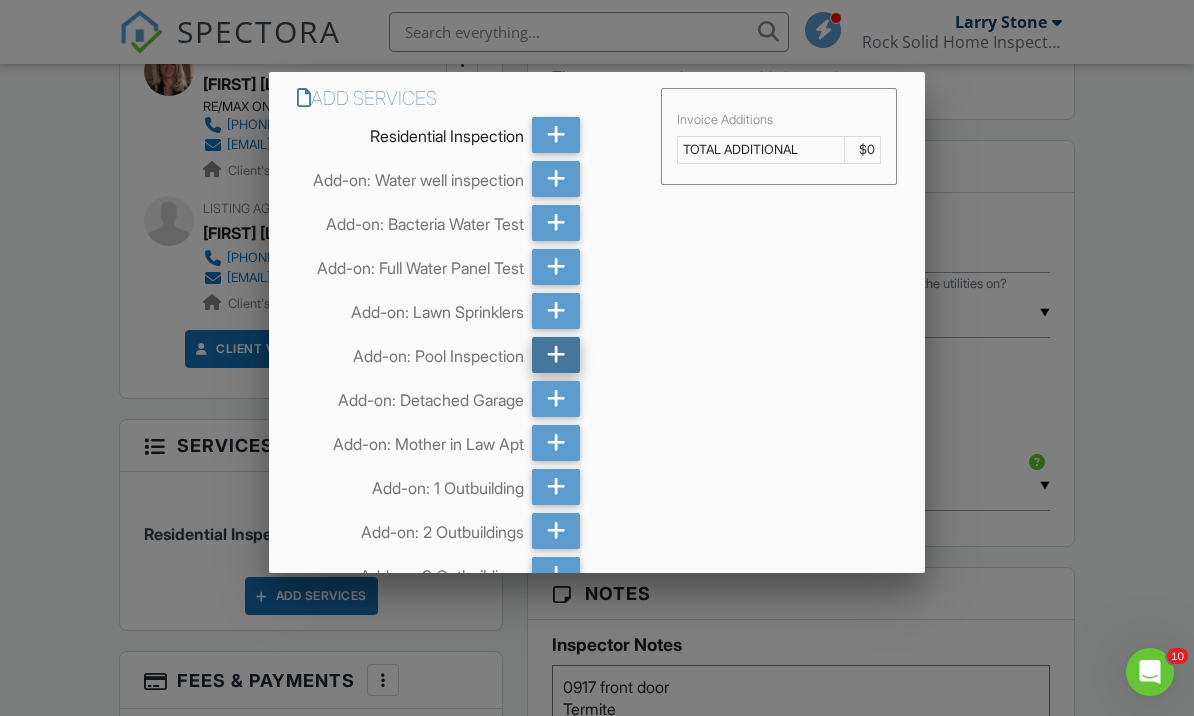 click at bounding box center (556, 355) 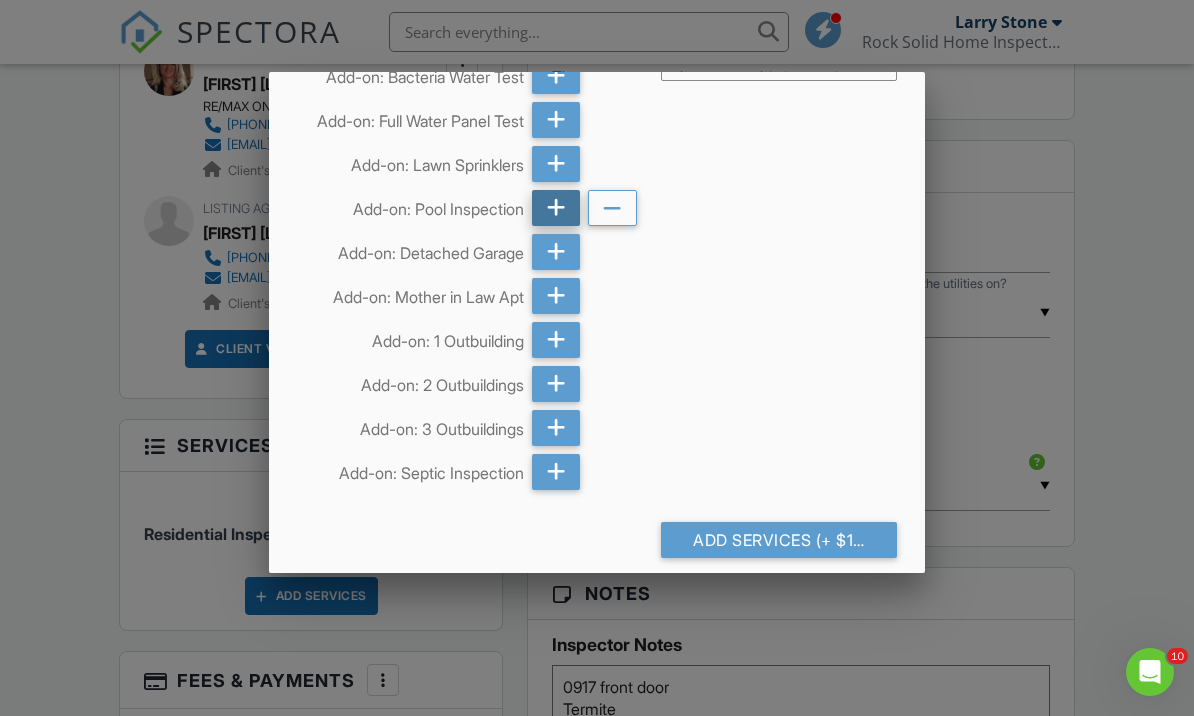 scroll, scrollTop: 146, scrollLeft: 0, axis: vertical 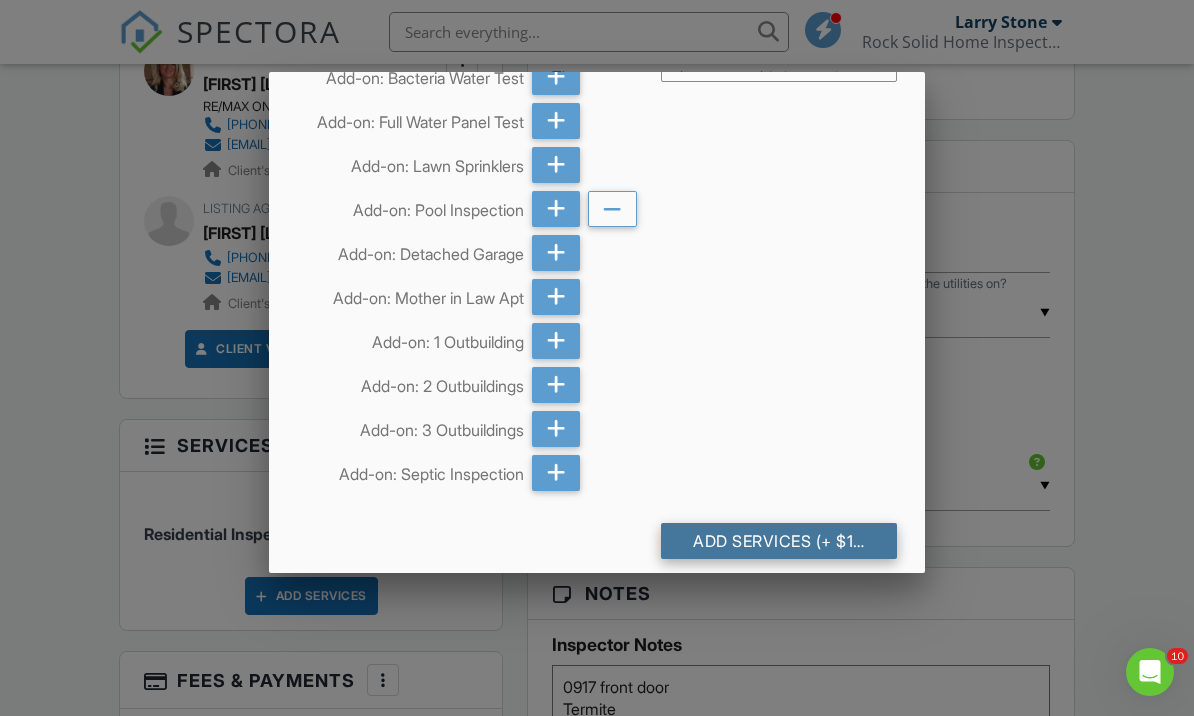 click on "Add Services
(+ $125.0)" at bounding box center [779, 541] 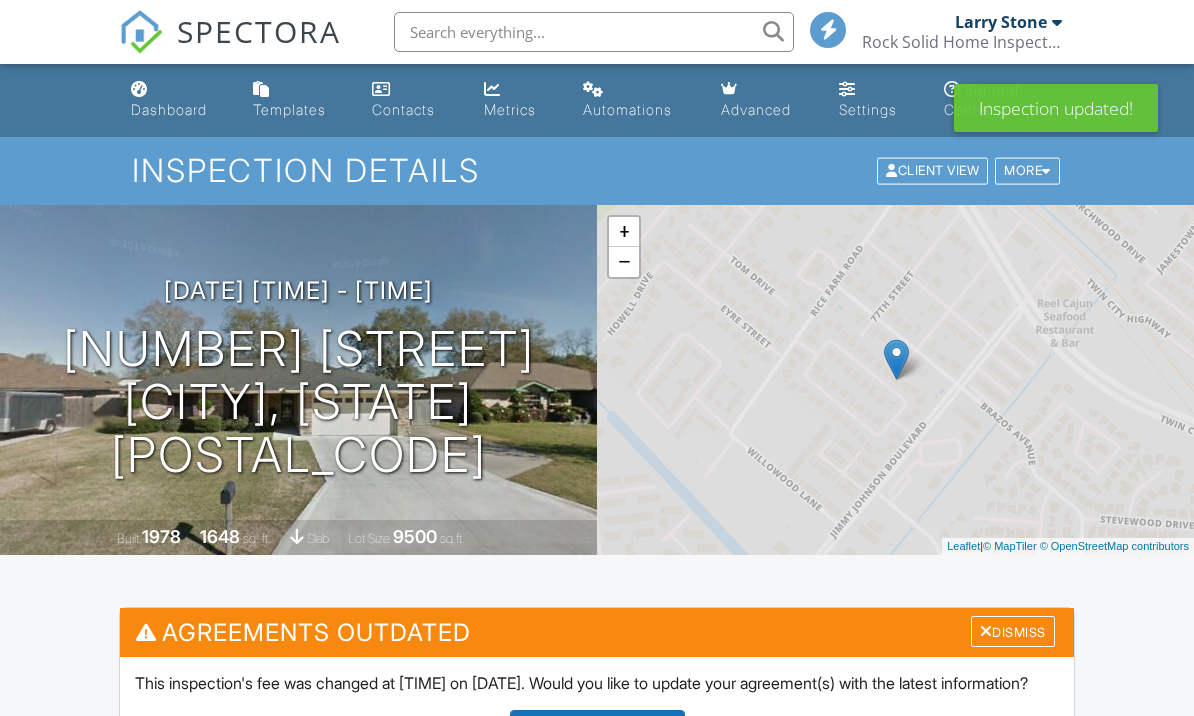 scroll, scrollTop: 135, scrollLeft: 0, axis: vertical 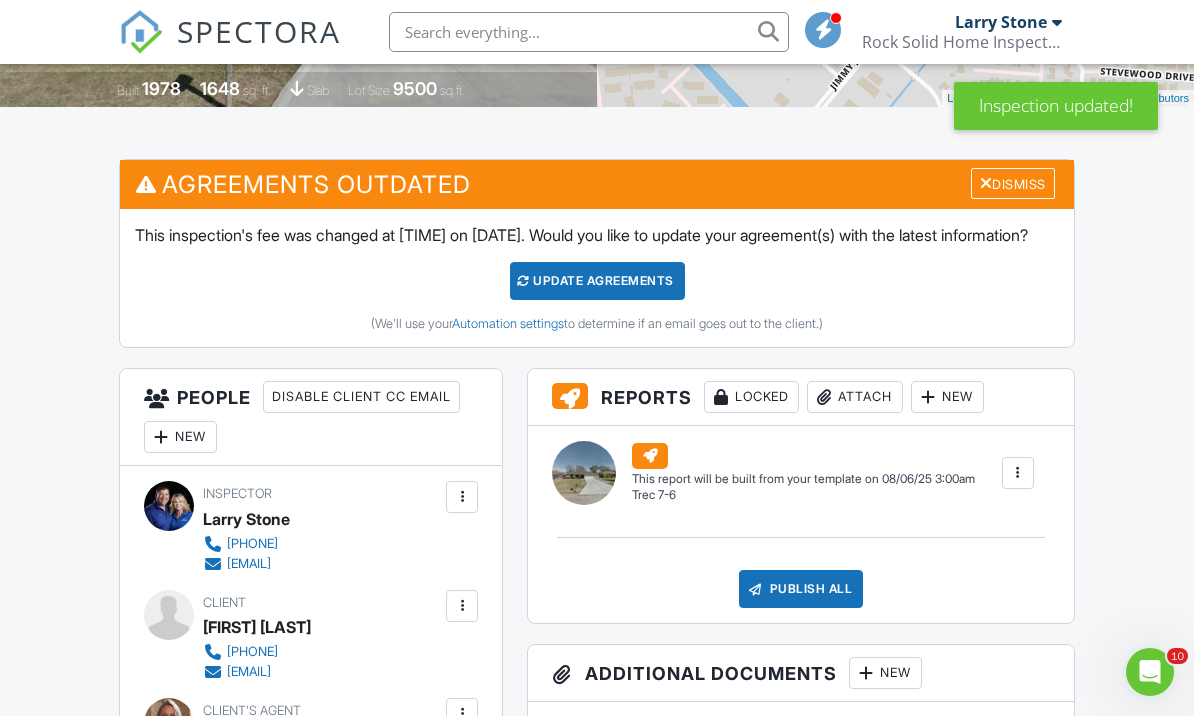 click on "Update Agreements" at bounding box center [597, 281] 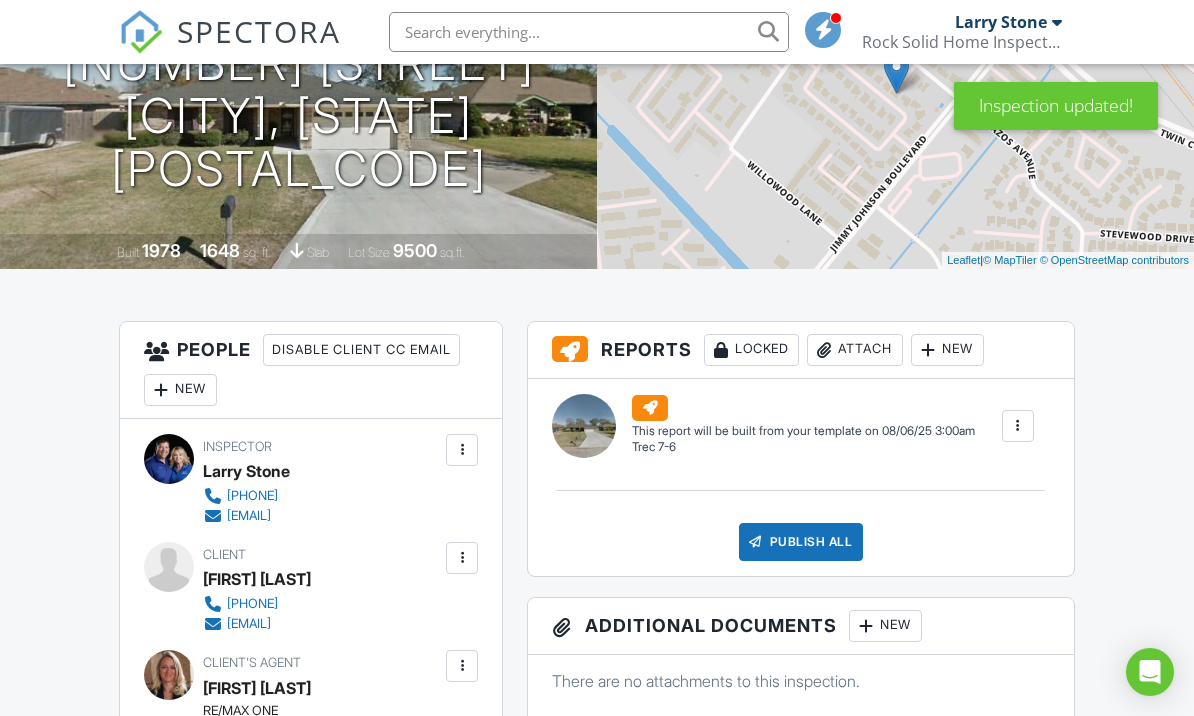 scroll, scrollTop: 550, scrollLeft: 0, axis: vertical 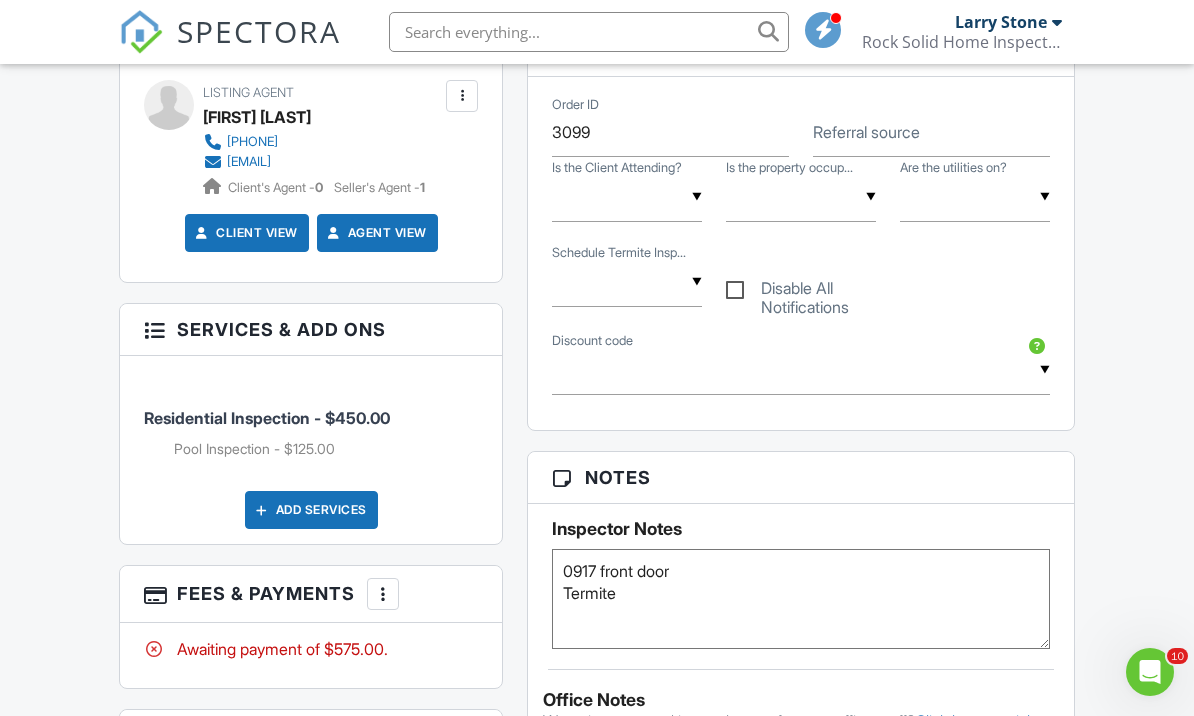 click on "0917 front door
Termite" at bounding box center [800, 599] 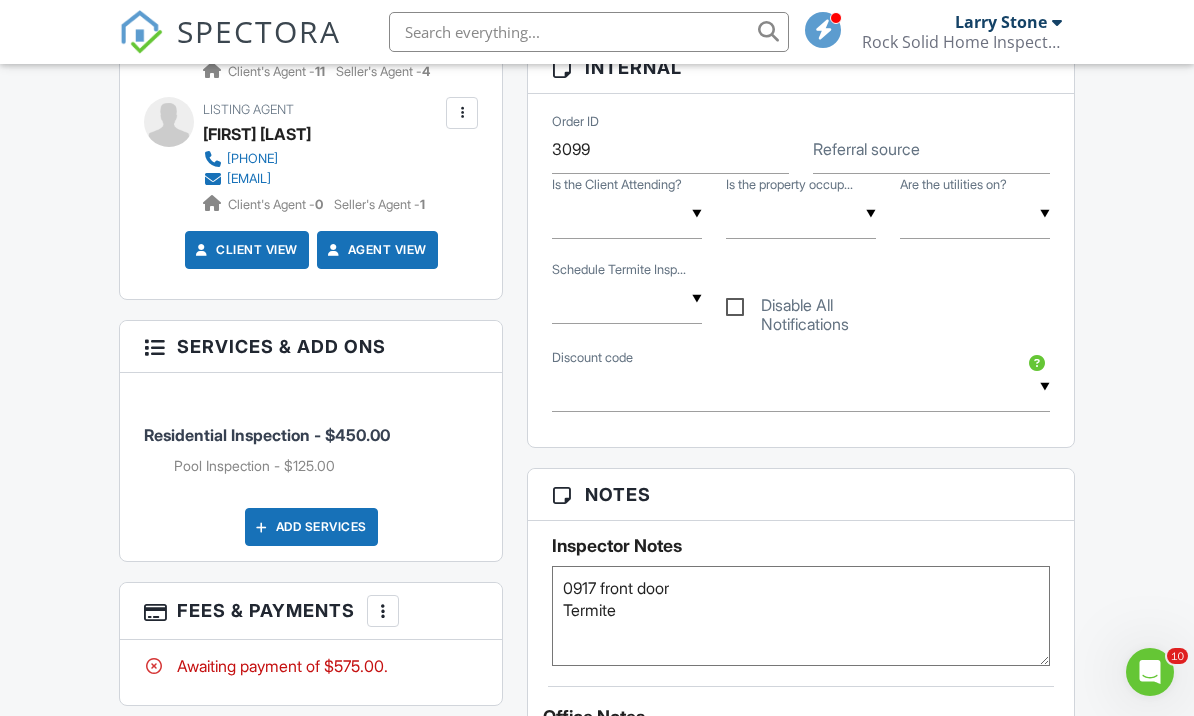 scroll, scrollTop: 966, scrollLeft: 0, axis: vertical 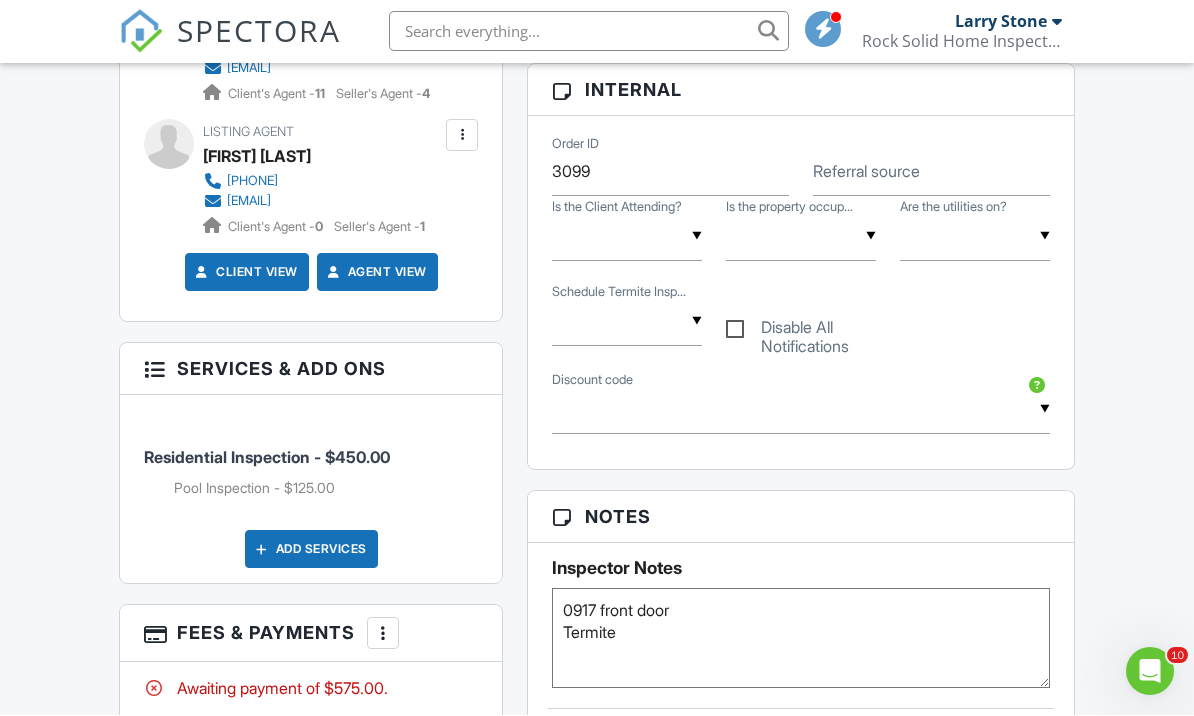 click on "Dashboard
Templates
Contacts
Metrics
Automations
Advanced
Settings
Support Center
Inspection Details
Client View
More
Property Details
Reschedule
Reorder / Copy
Share
Cancel
Delete
Print Order
Convert to V9
Disable Pass on CC Fees
View Change Log
[DATE] [TIME]
- [DATE] [TIME]
[NUMBER] [STREET]
[CITY], [STATE] [POSTAL_CODE]
Built
1978
1648
sq. ft.
slab
Lot Size
9500
sq.ft.
+ − Leaflet  |  © MapTiler   © OpenStreetMap contributors
All emails and texts are disabled for this inspection!
Turn on emails and texts
Turn on and Requeue Notifications
Reports
Locked
Attach
New
(Untitled report)
Trec 7-6
Edit
View" at bounding box center (597, 669) 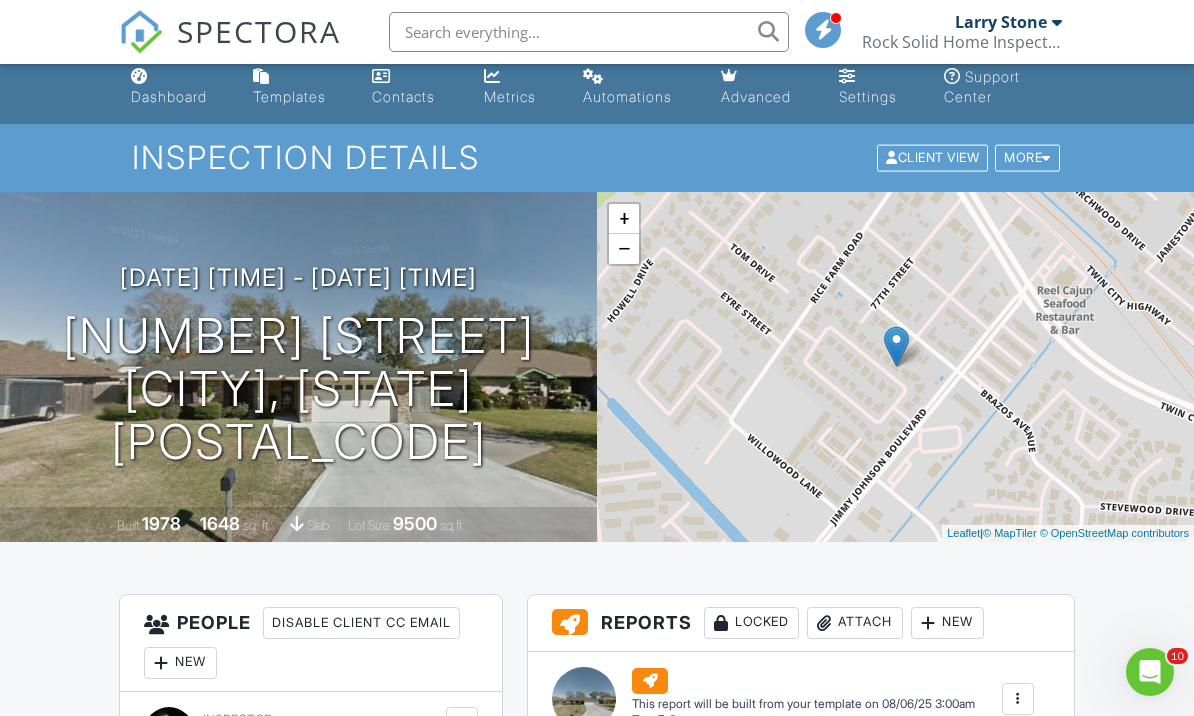 scroll, scrollTop: 0, scrollLeft: 0, axis: both 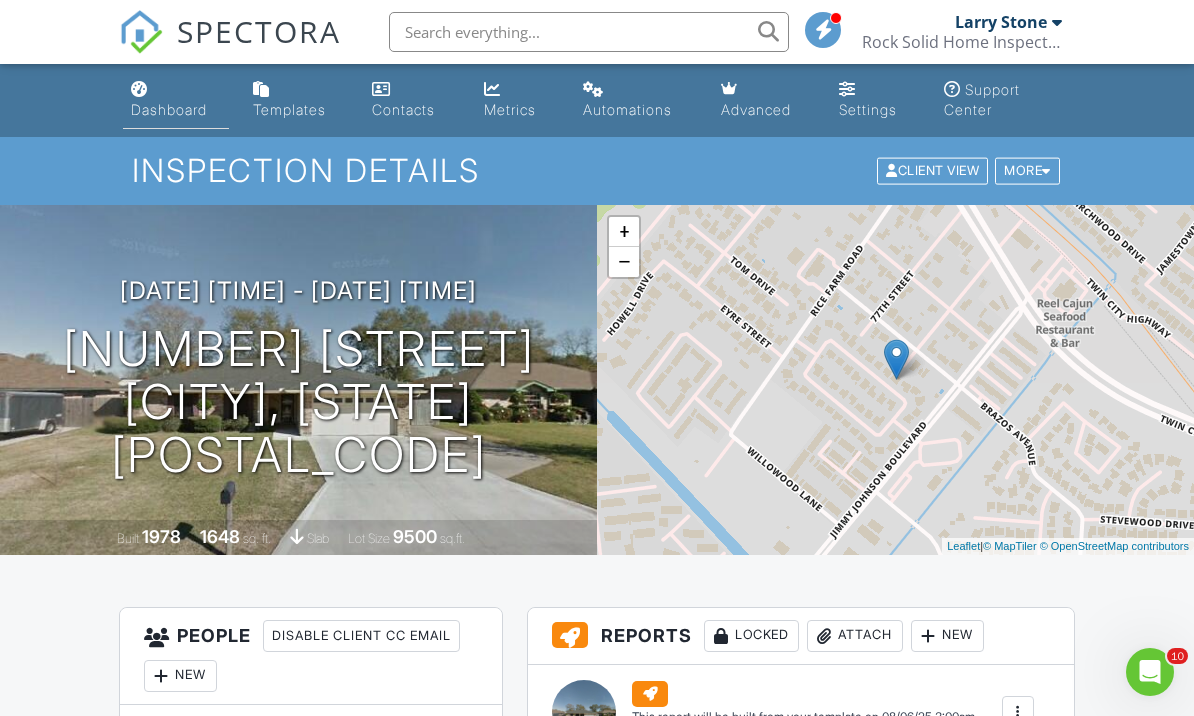 click on "Dashboard" at bounding box center (169, 109) 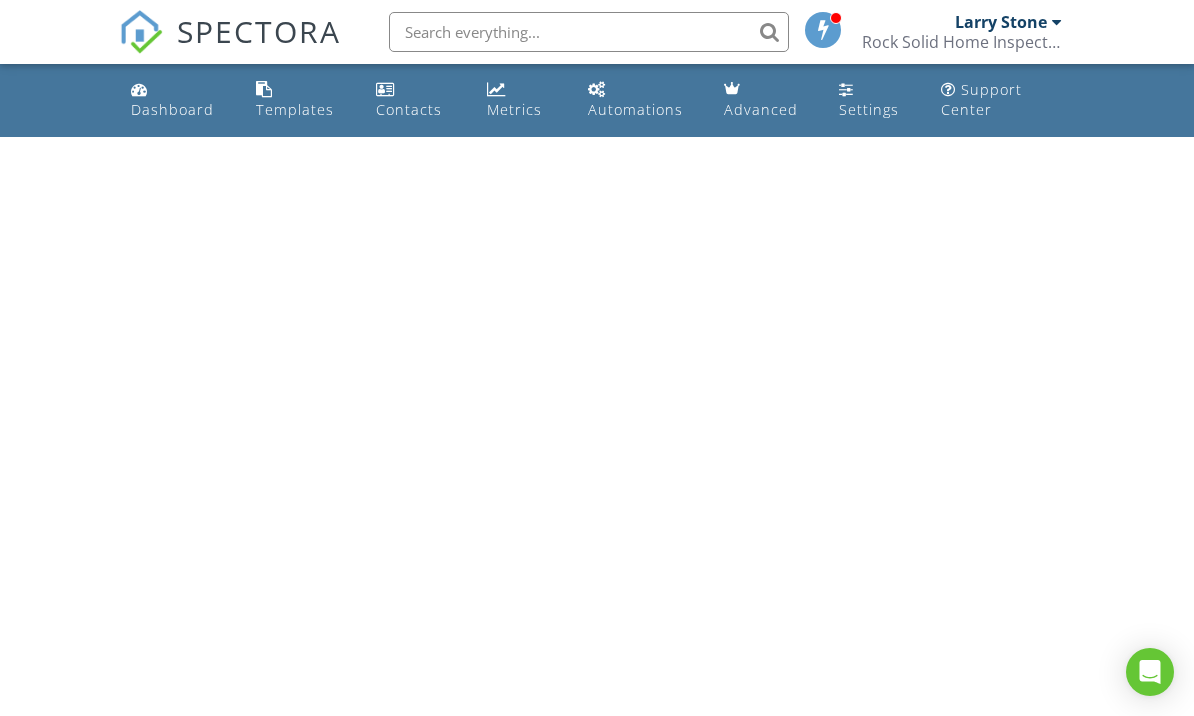 scroll, scrollTop: 0, scrollLeft: 0, axis: both 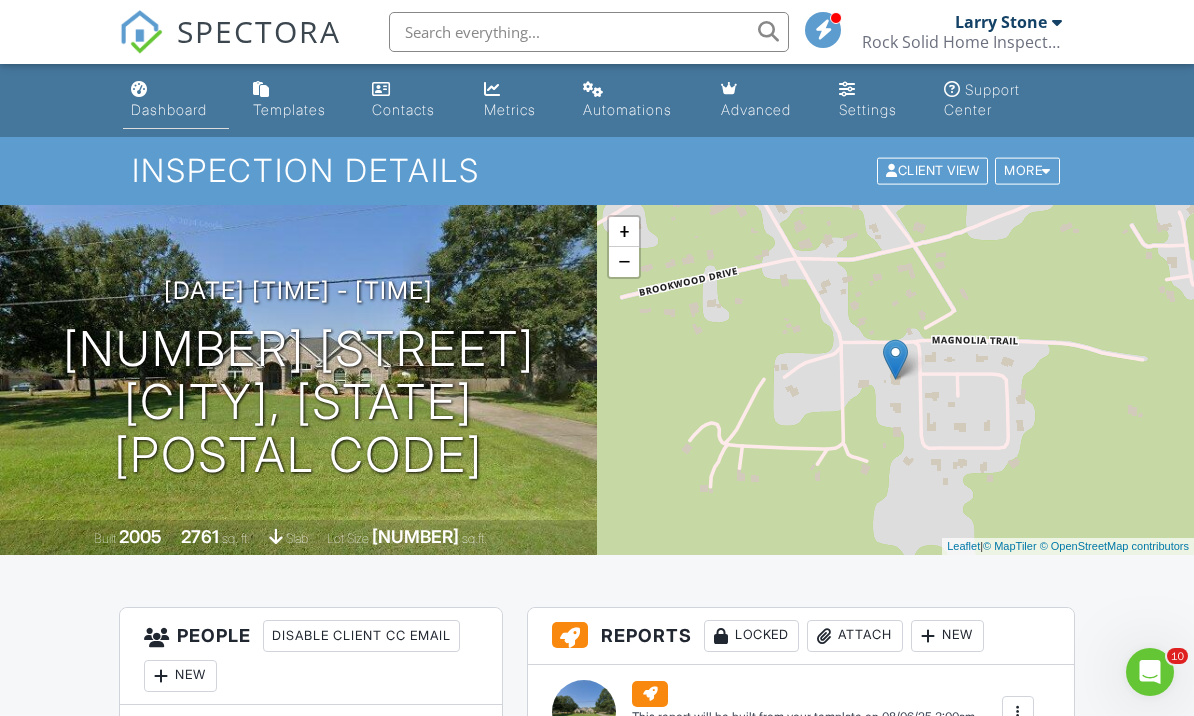click on "Dashboard" at bounding box center (176, 100) 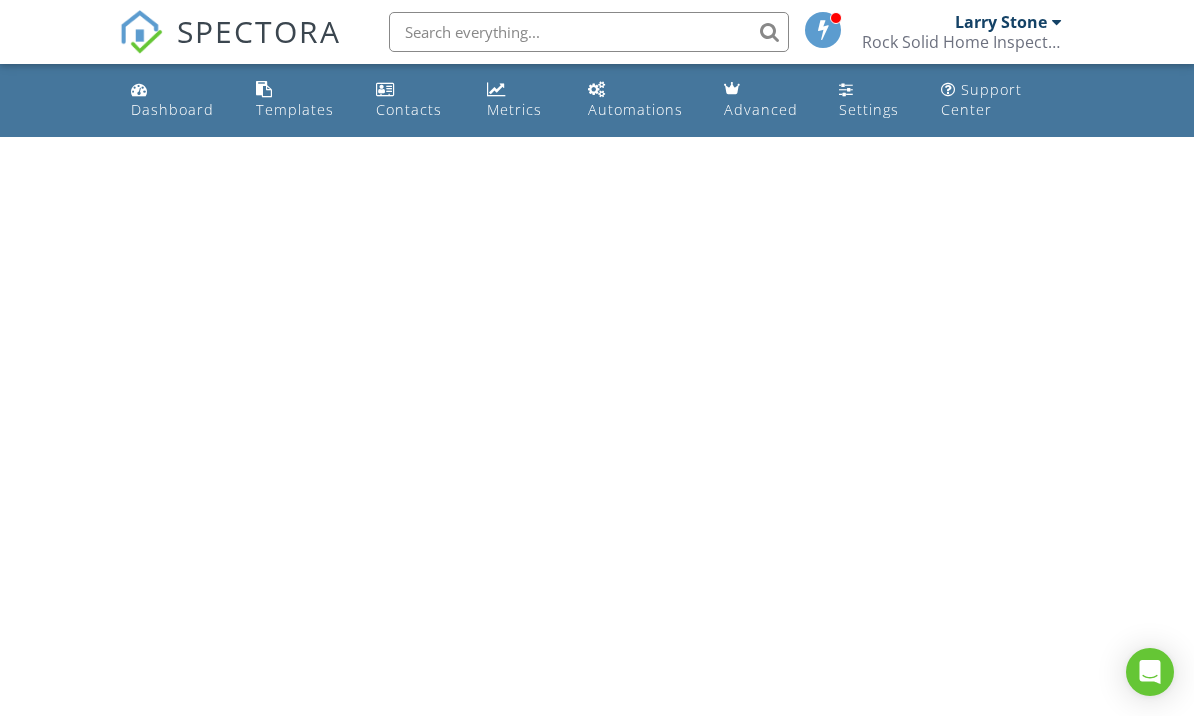 scroll, scrollTop: 0, scrollLeft: 0, axis: both 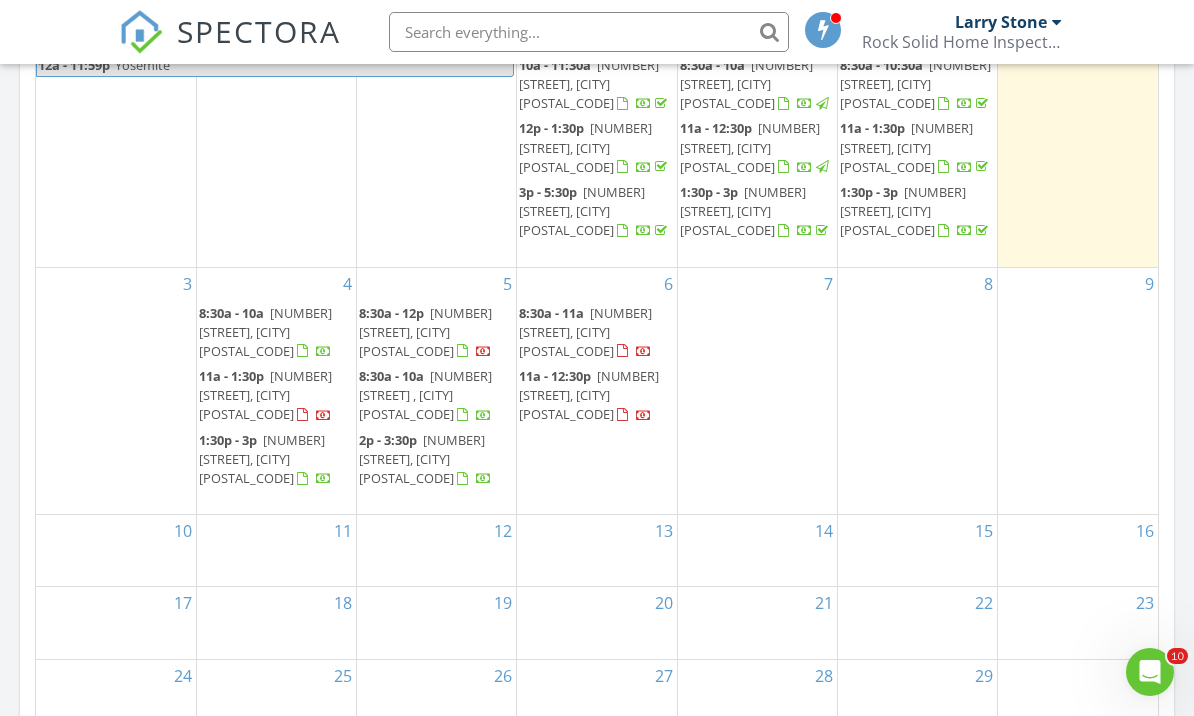 click on "[NUMBER] [STREET], [CITY] [POSTAL_CODE]" at bounding box center (589, 395) 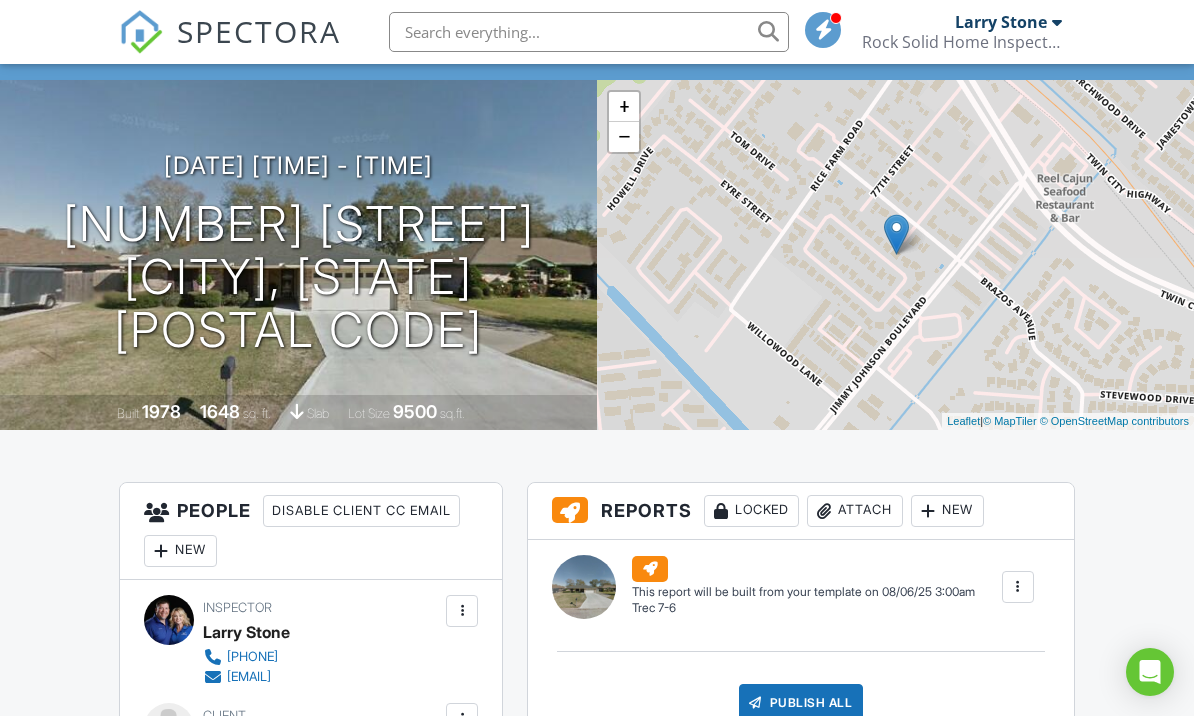 scroll, scrollTop: 669, scrollLeft: 0, axis: vertical 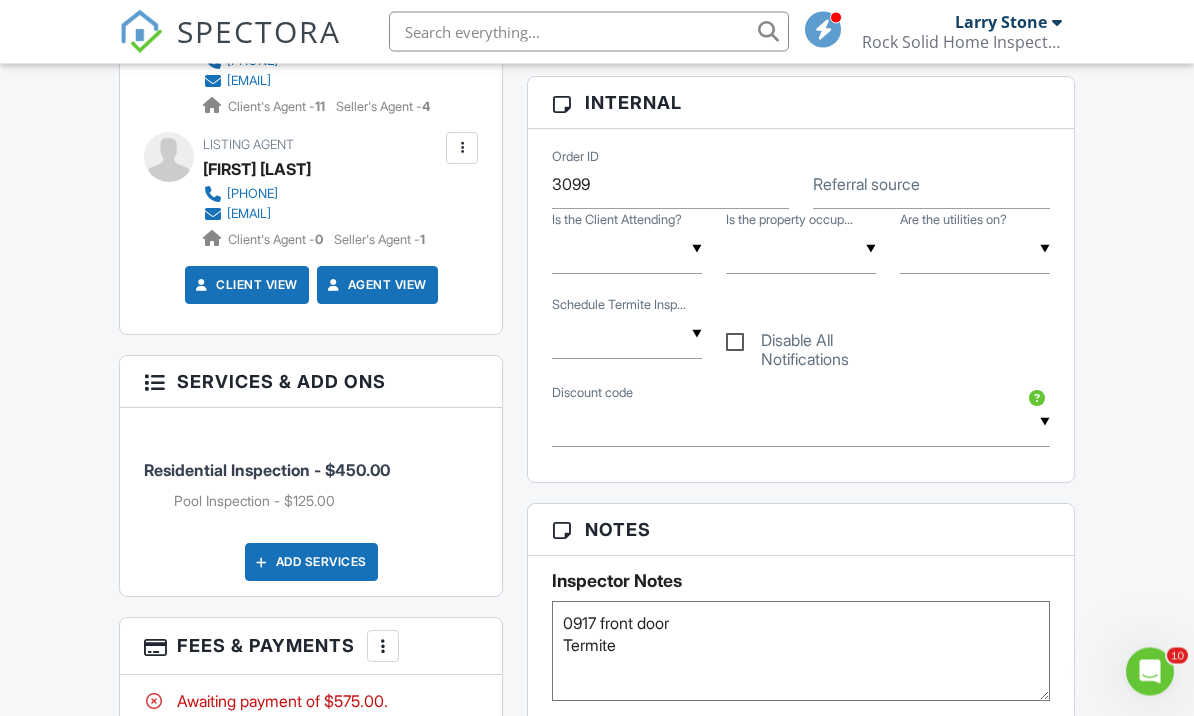 click on "0917 front door
Termite" at bounding box center [800, 652] 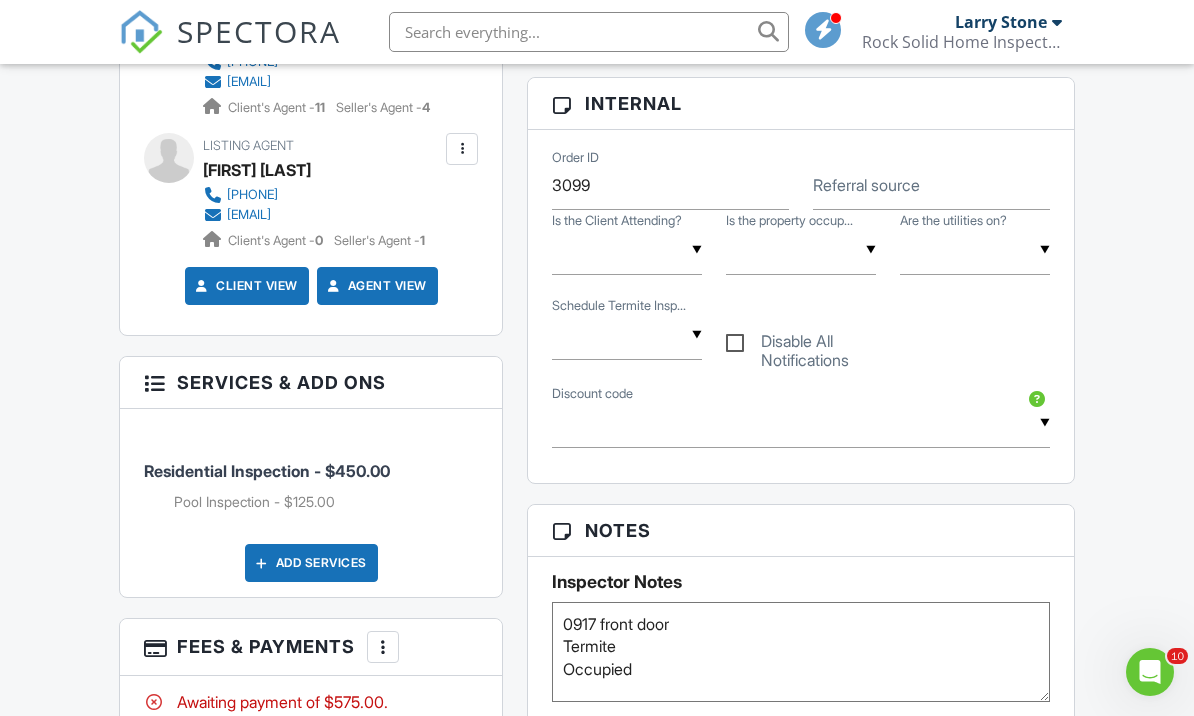 type on "0917 front door
Termite
Occupied" 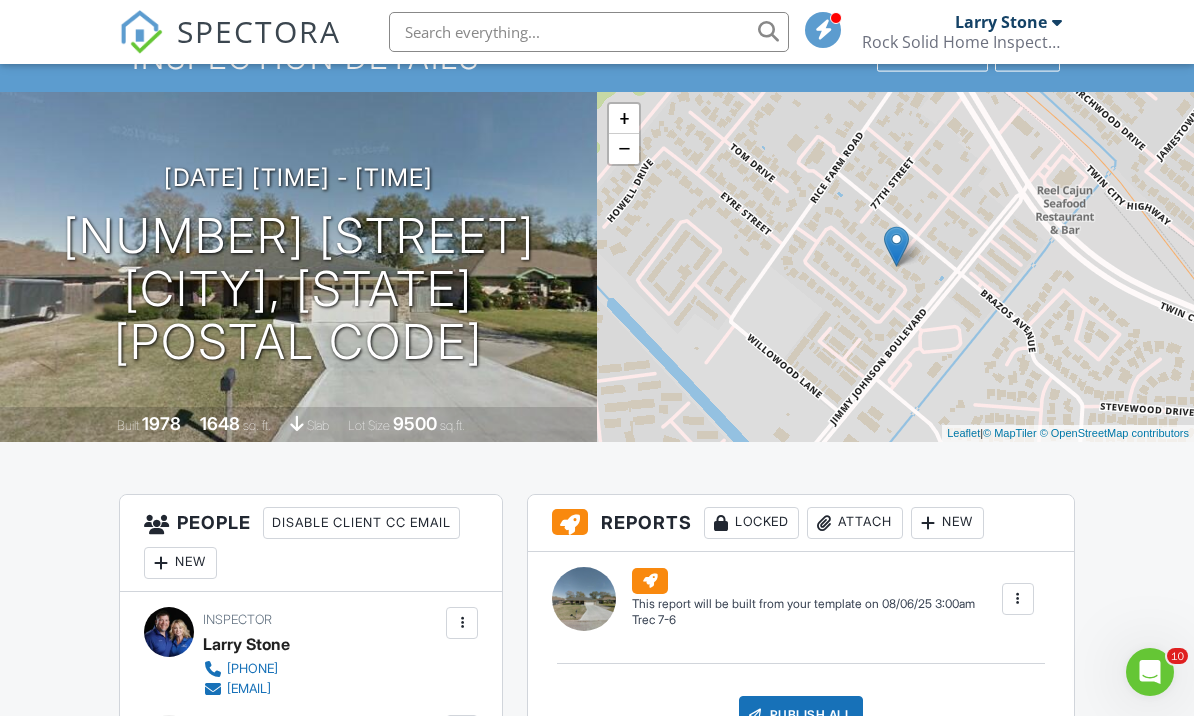 scroll, scrollTop: 0, scrollLeft: 0, axis: both 